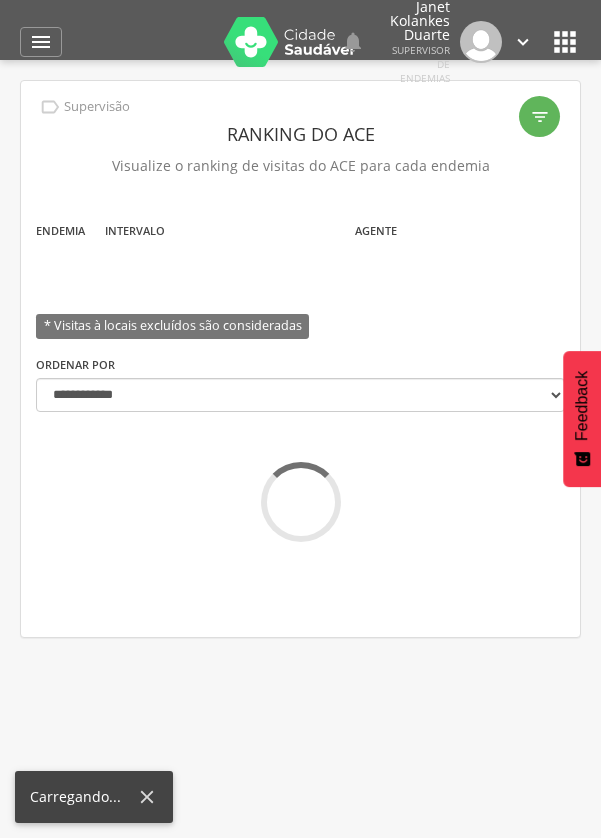 click on "" at bounding box center (41, 42) 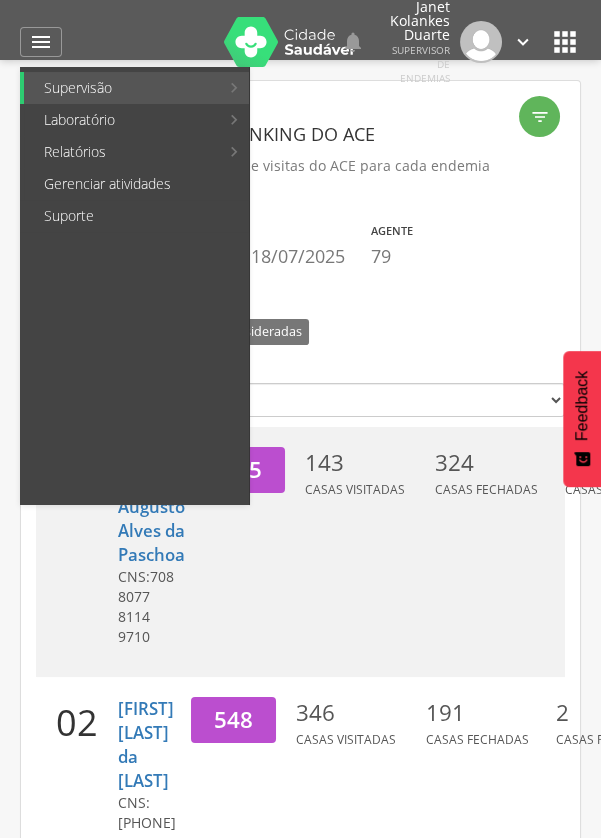 click on "Suporte" at bounding box center [136, 216] 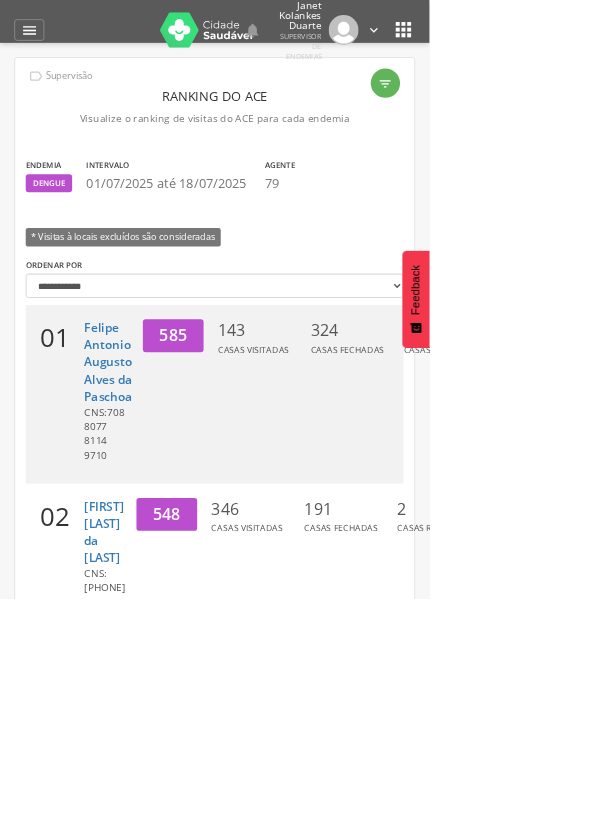 click on "" at bounding box center [41, 42] 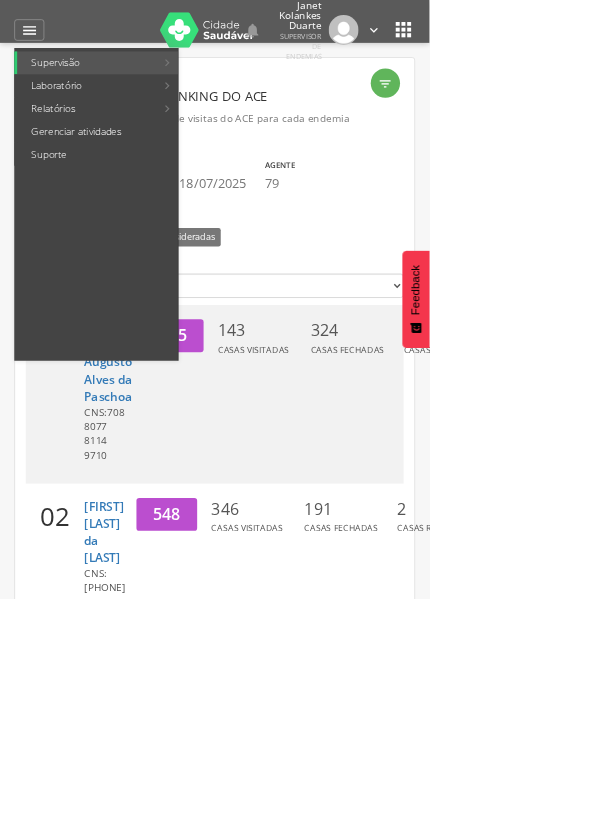 click on "Relatórios" at bounding box center (121, 152) 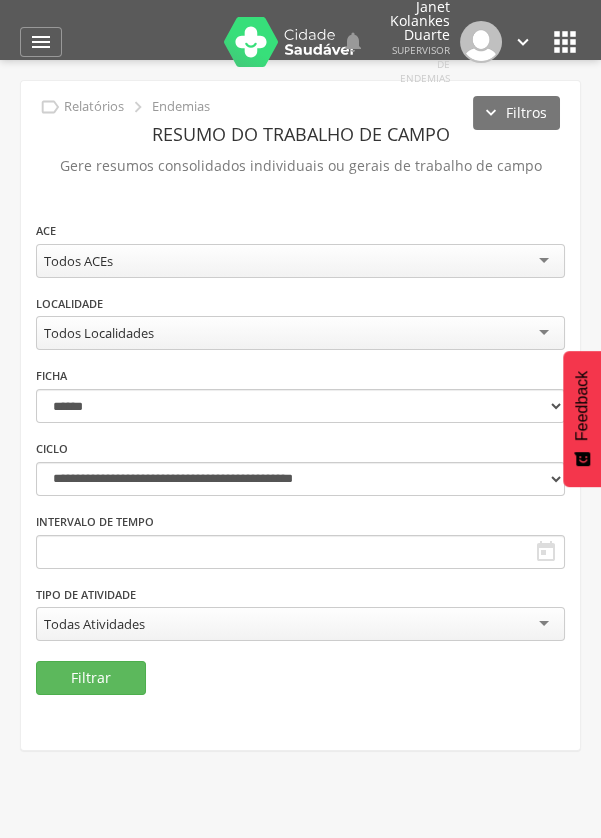 click on "Todos ACEs" at bounding box center [300, 261] 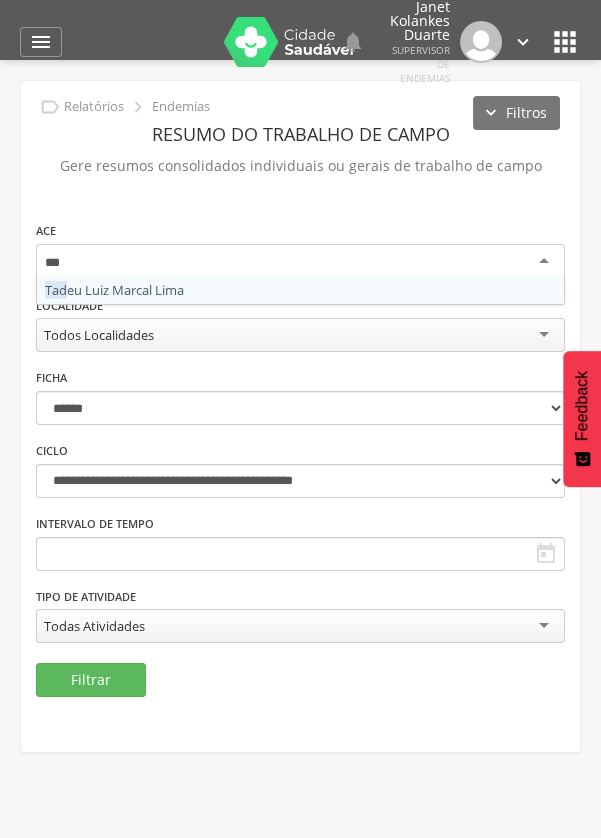 type on "****" 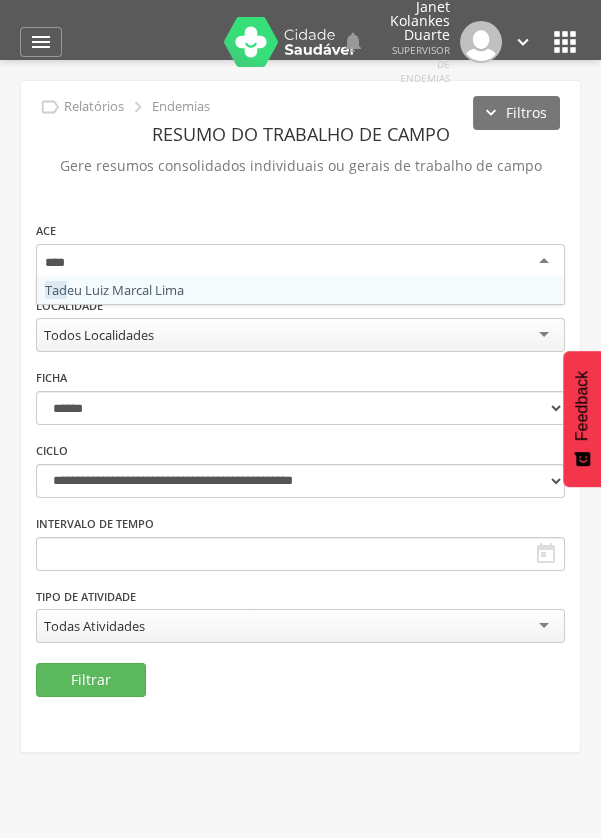 scroll, scrollTop: 0, scrollLeft: 0, axis: both 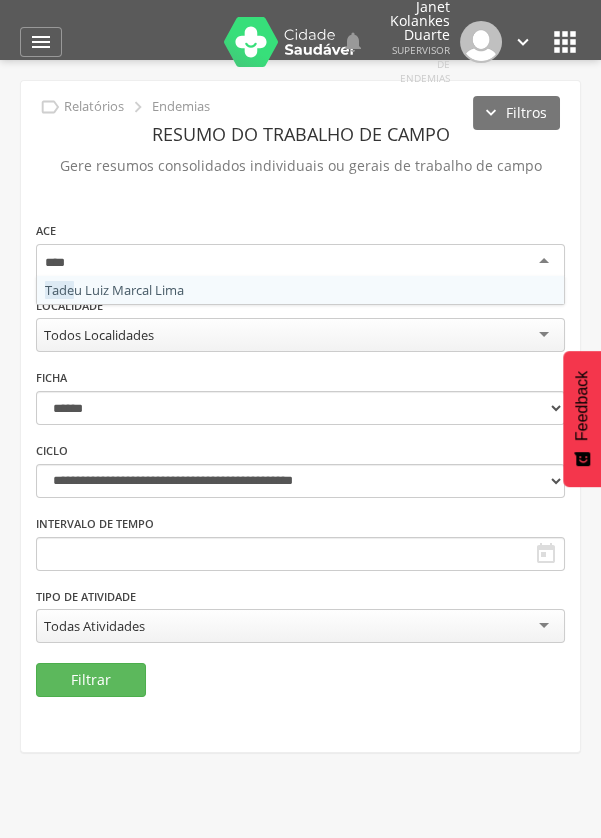 click on "**********" at bounding box center (300, 441) 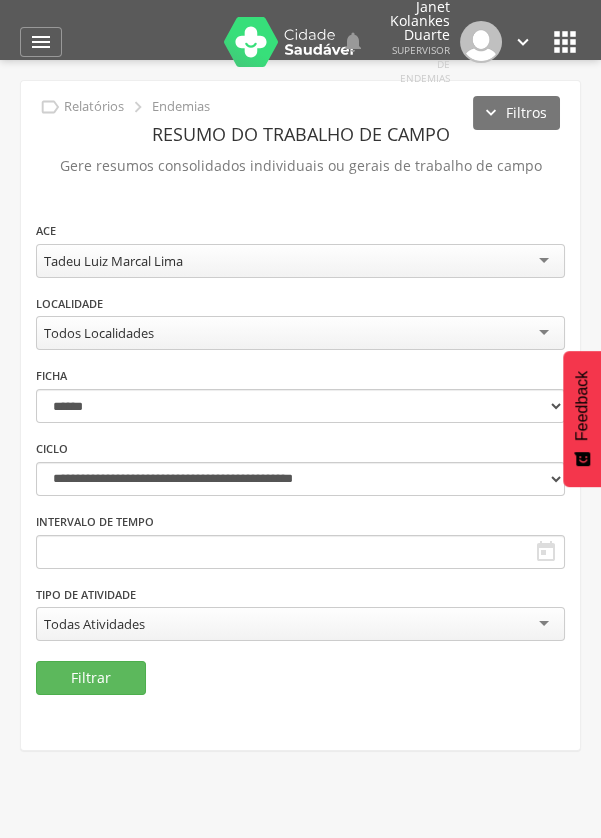 scroll, scrollTop: 0, scrollLeft: 0, axis: both 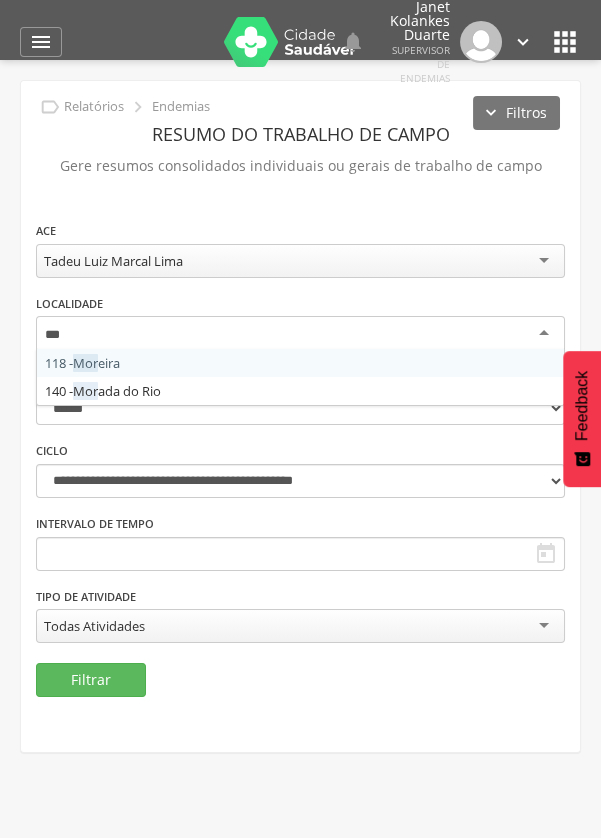 type on "****" 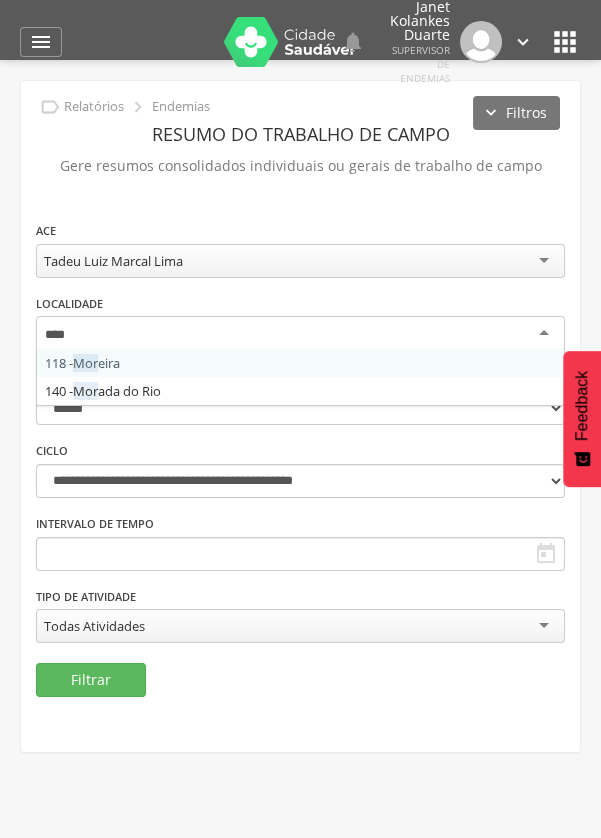 scroll, scrollTop: 0, scrollLeft: 0, axis: both 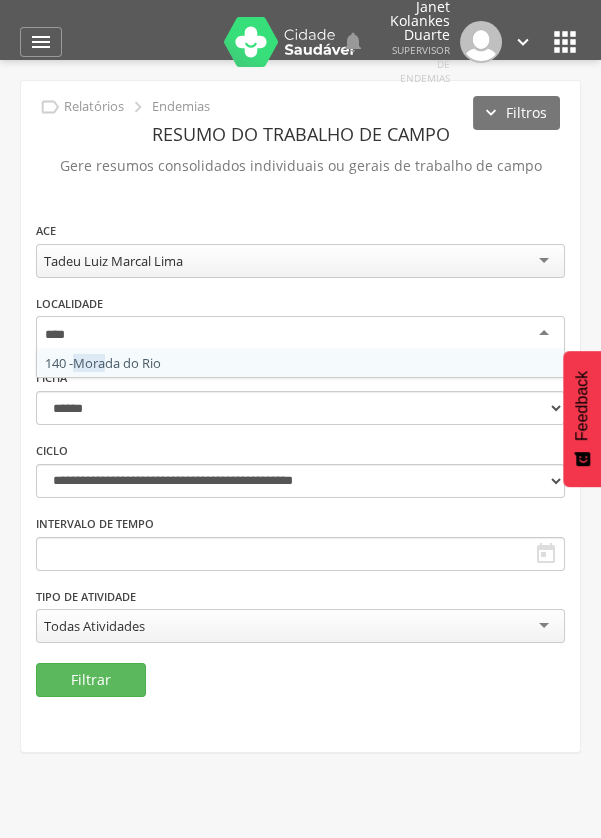 click on "**********" at bounding box center (300, 441) 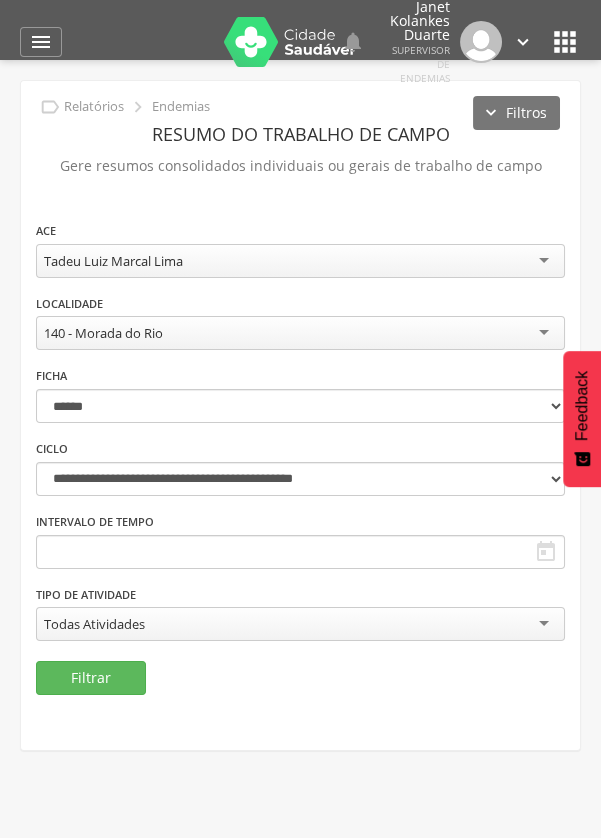 scroll, scrollTop: 0, scrollLeft: 0, axis: both 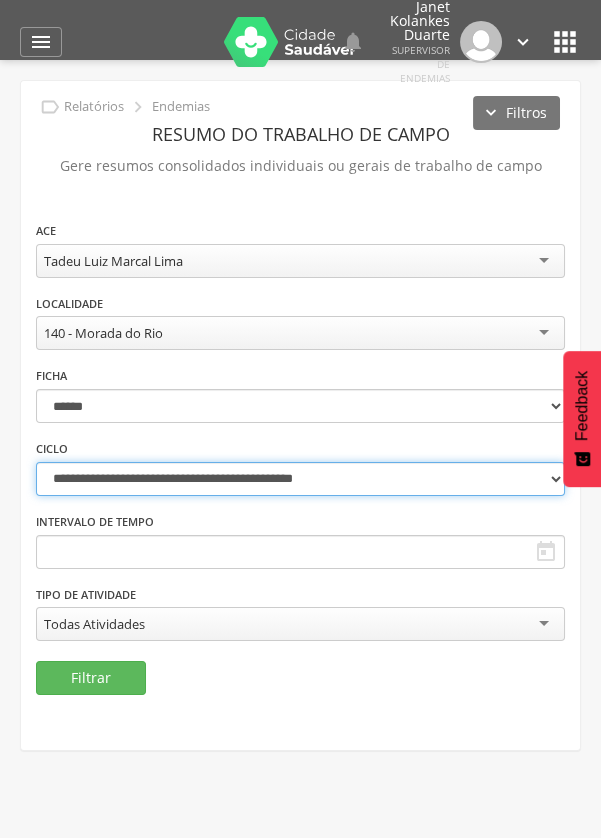 click on "**********" at bounding box center (300, 479) 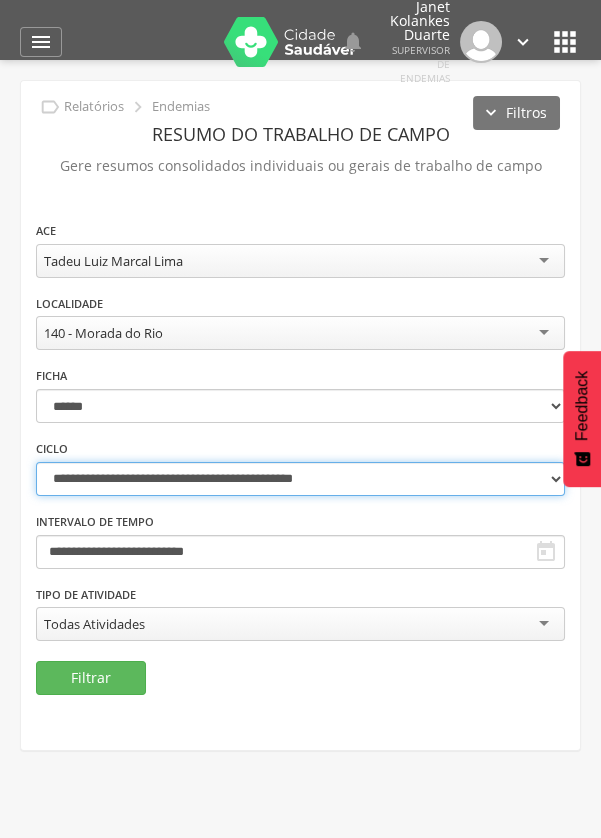 click on "**********" at bounding box center (300, 479) 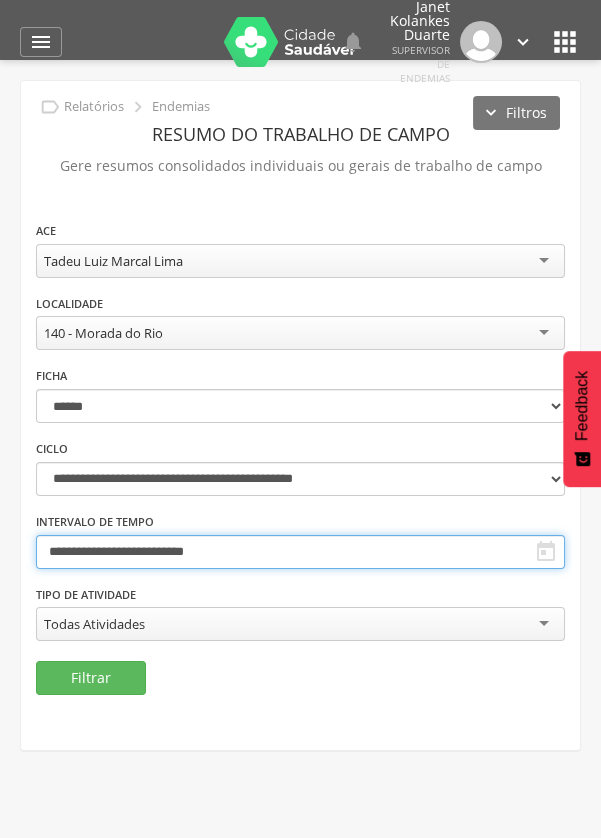 click on "**********" at bounding box center [300, 552] 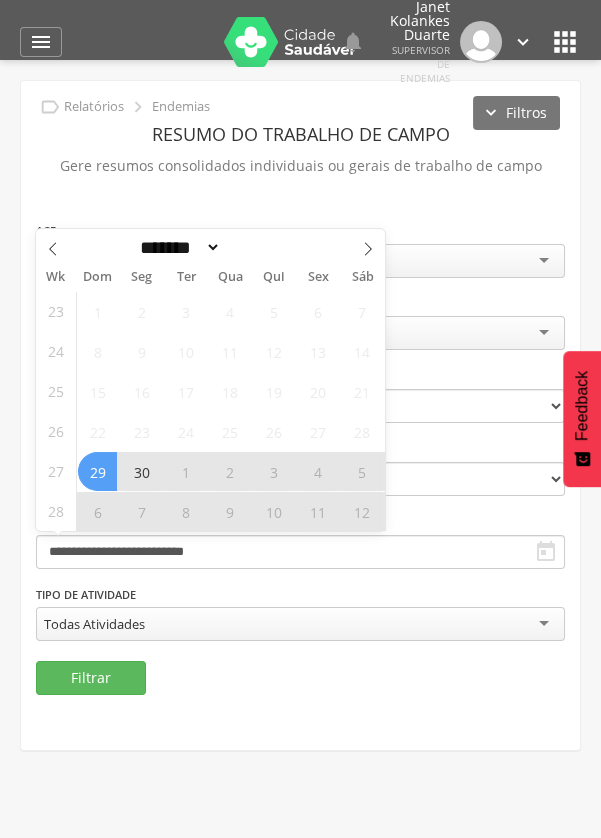 click at bounding box center [368, 246] 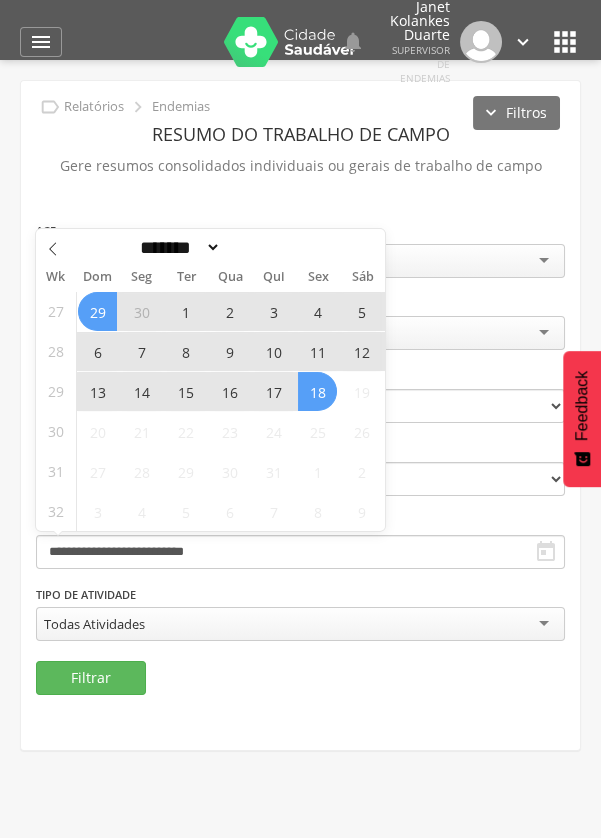 click on "18" at bounding box center (317, 391) 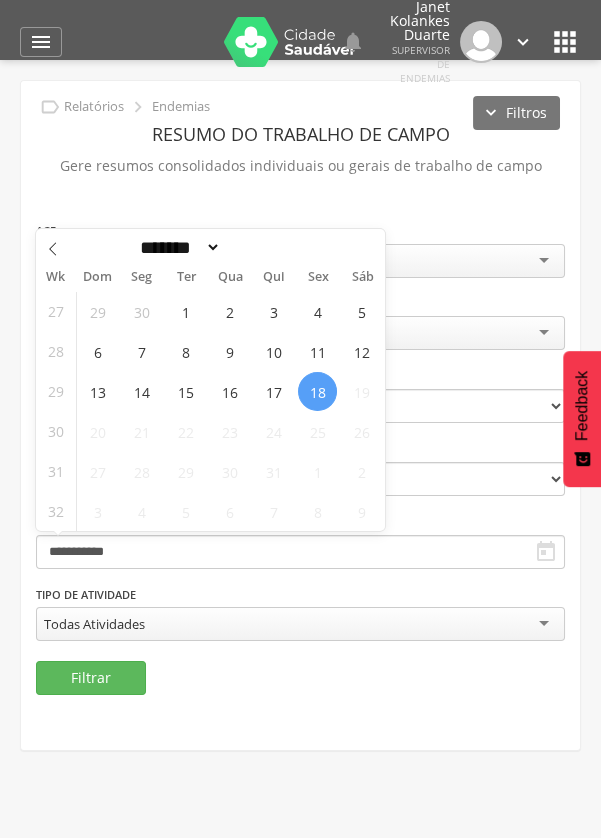 click on "18" at bounding box center [317, 391] 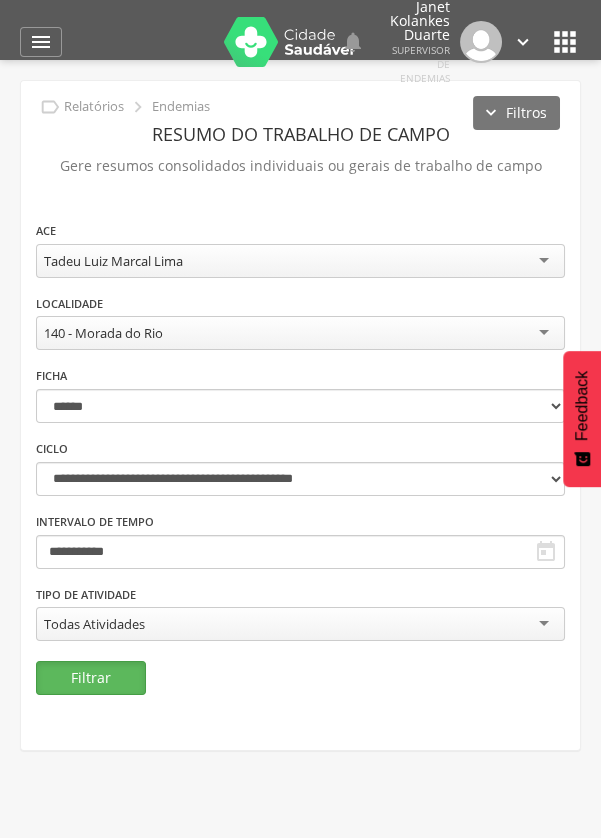 click on "Filtrar" at bounding box center (91, 678) 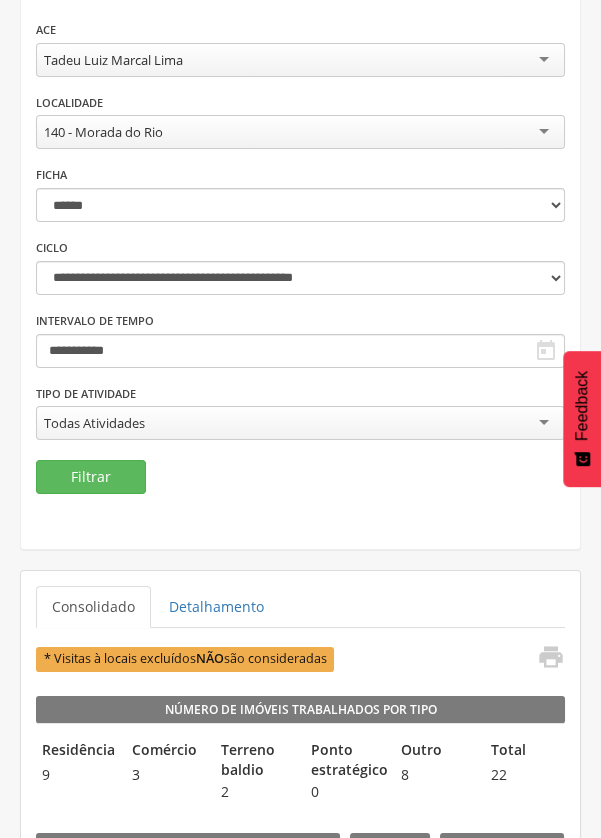 scroll, scrollTop: 0, scrollLeft: 0, axis: both 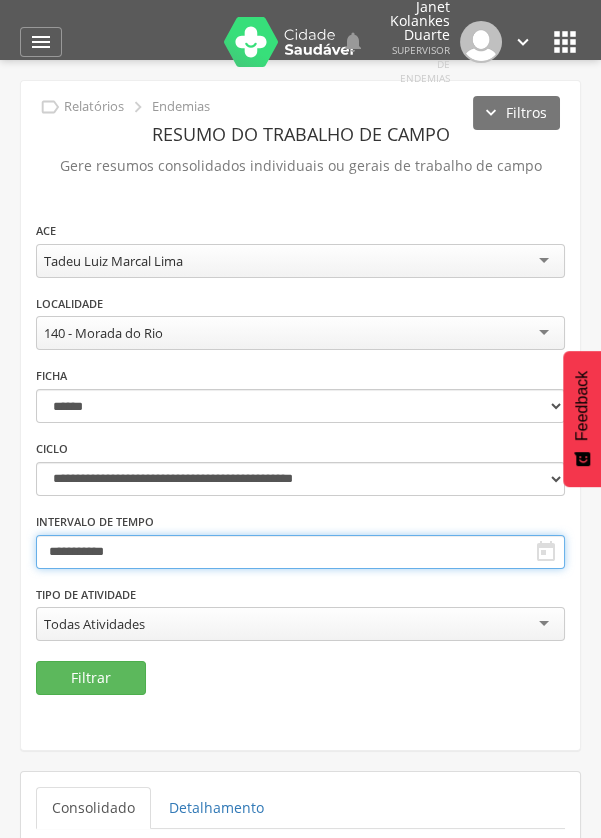 click on "**********" at bounding box center [300, 552] 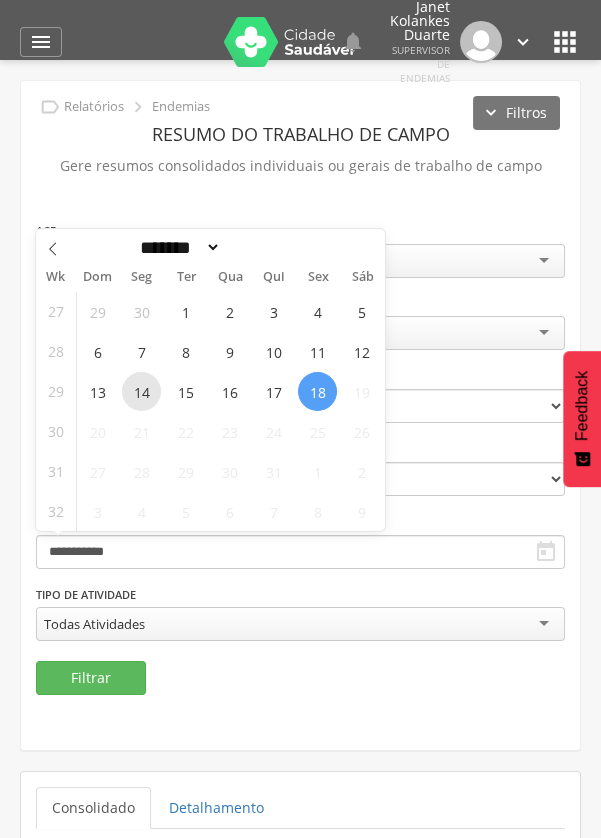 click on "14" at bounding box center [141, 391] 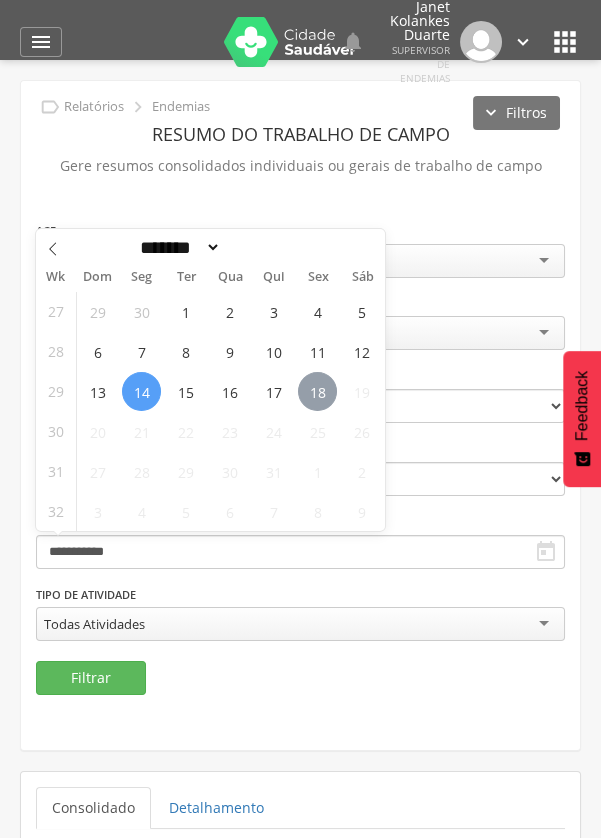 click on "18" at bounding box center (317, 391) 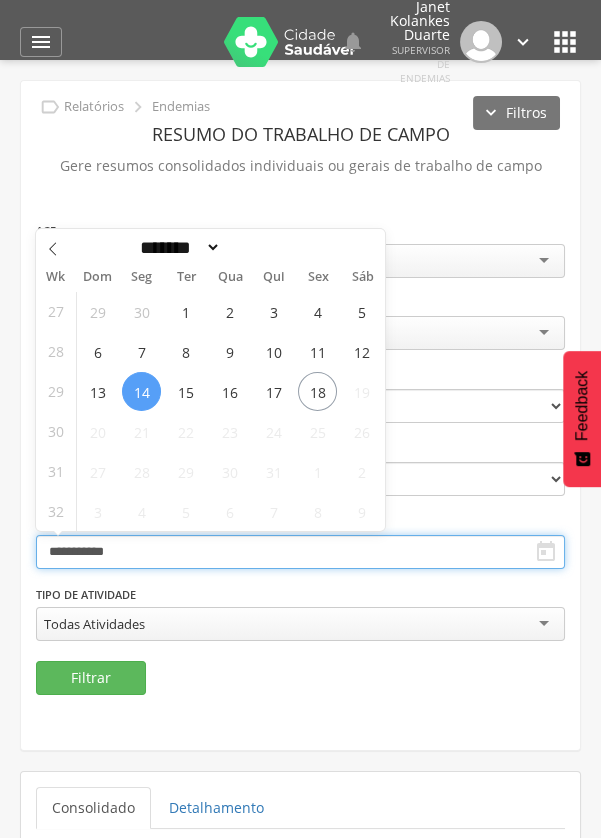 type on "**********" 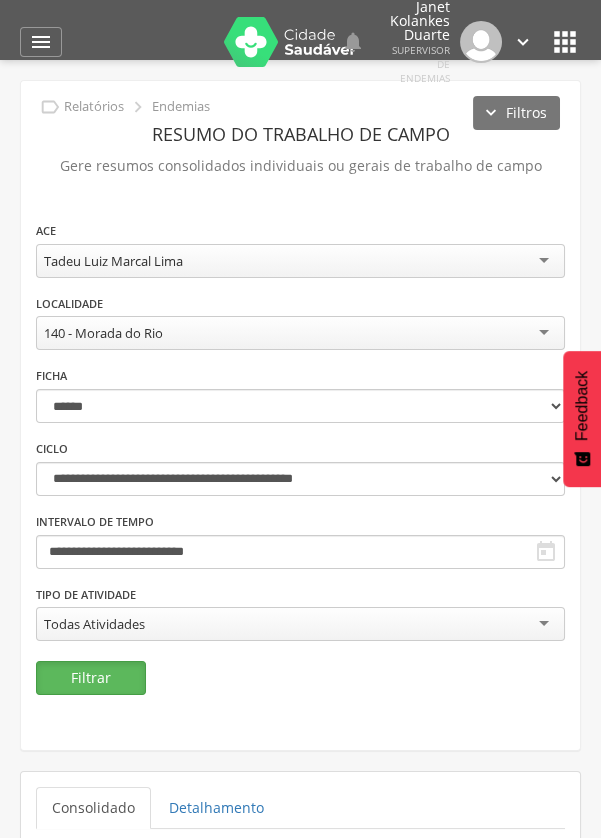 click on "Filtrar" at bounding box center [91, 678] 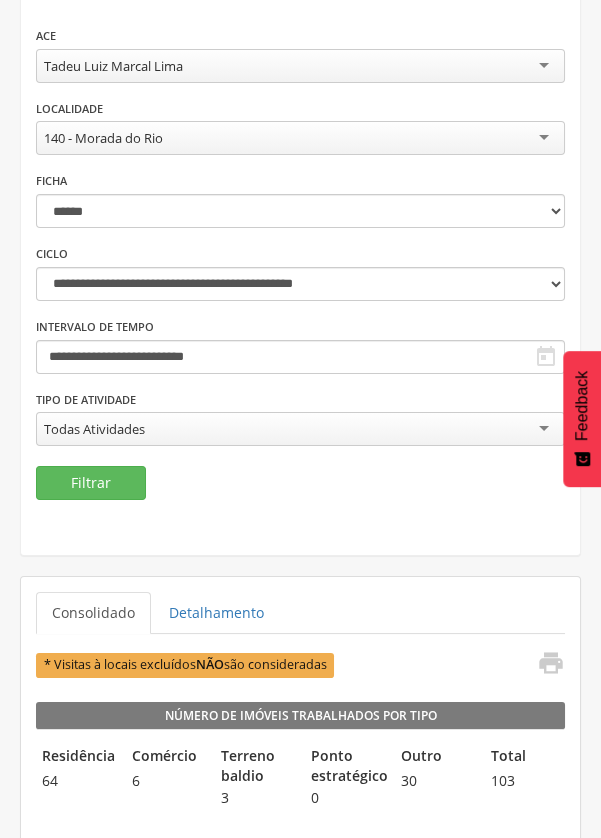 scroll, scrollTop: 0, scrollLeft: 0, axis: both 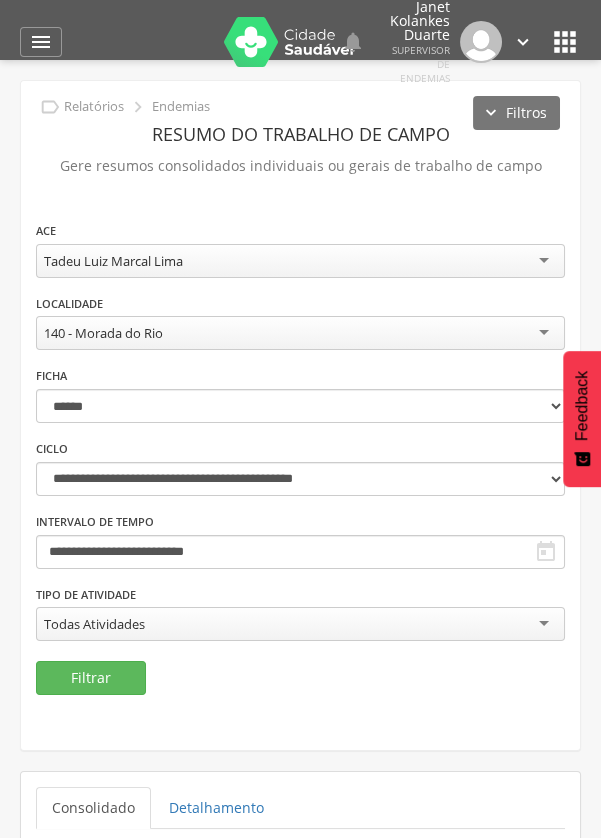 click on "Tadeu Luiz Marcal Lima" at bounding box center [300, 261] 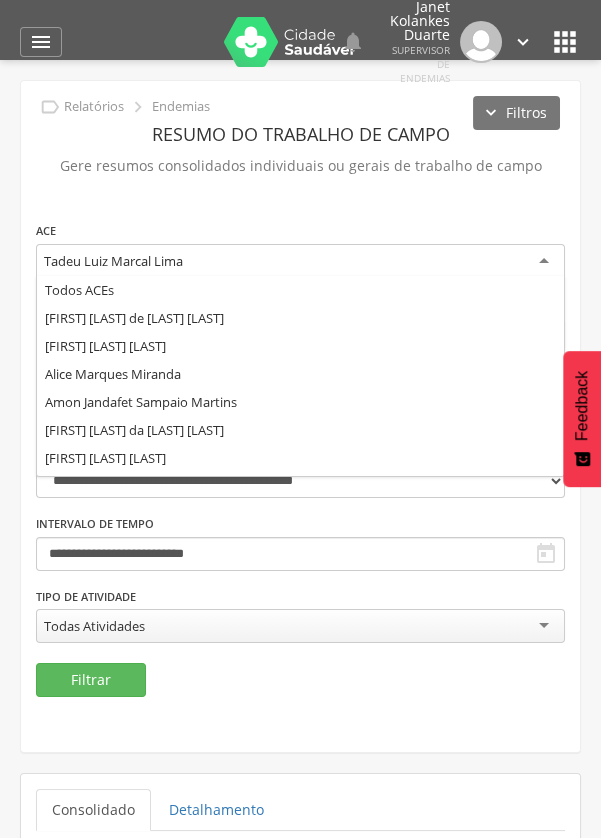 click on "Tadeu Luiz Marcal Lima" at bounding box center (113, 261) 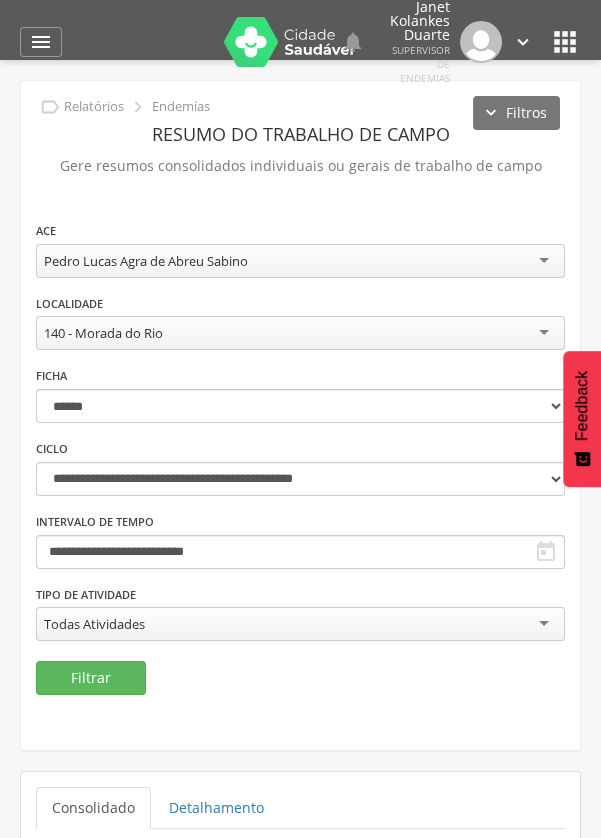 click on "Pedro Lucas Agra de Abreu Sabino" at bounding box center [300, 261] 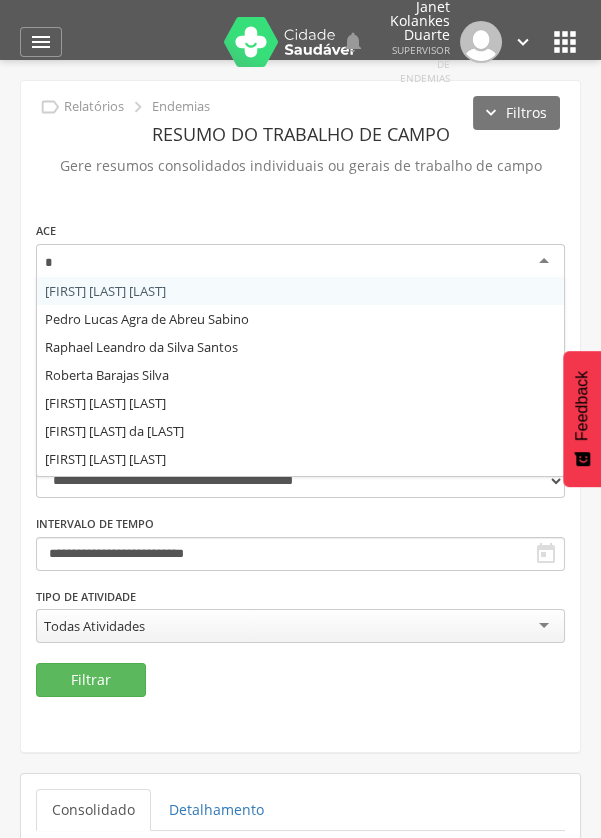 scroll, scrollTop: 0, scrollLeft: 0, axis: both 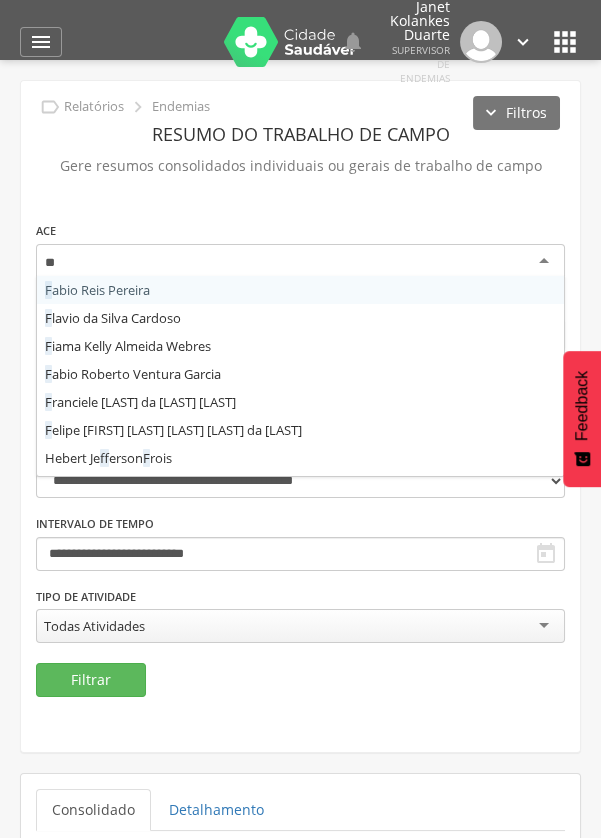 type on "***" 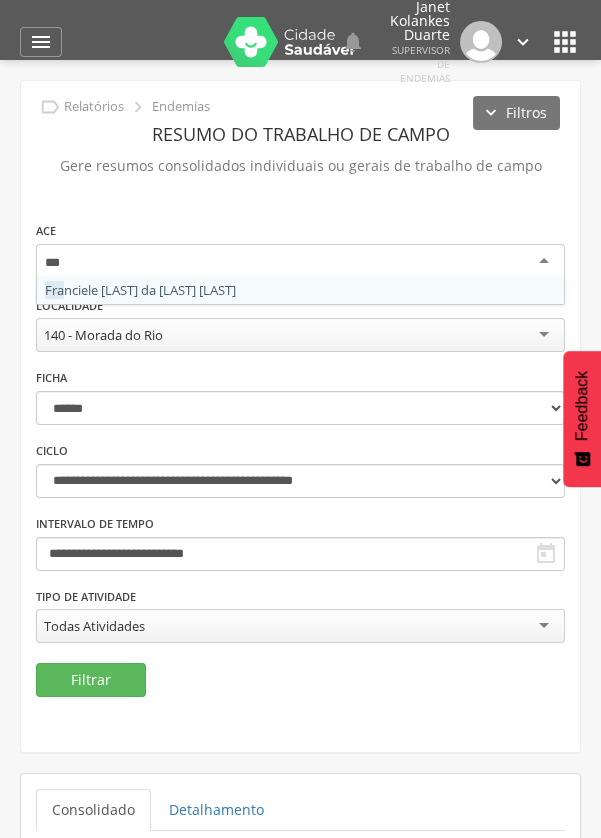 scroll, scrollTop: 0, scrollLeft: 0, axis: both 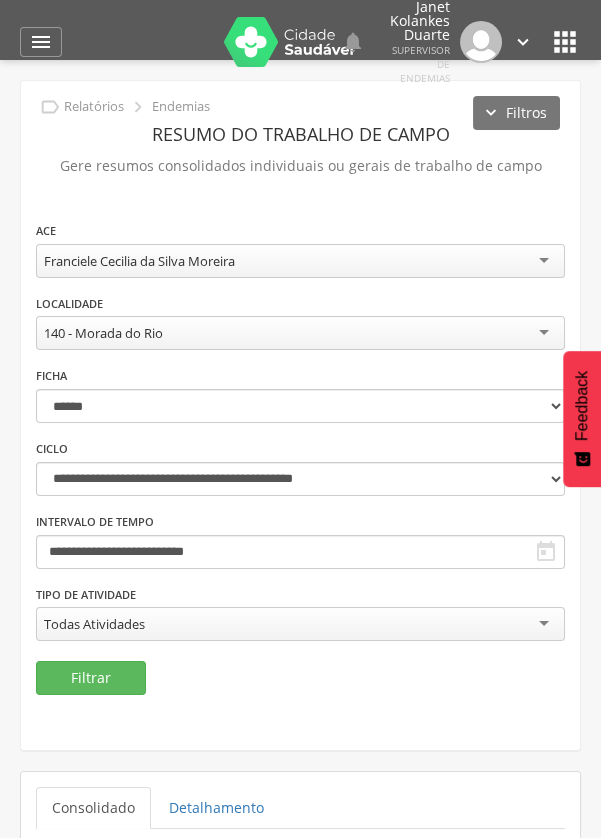 click on "140 - Morada do Rio" at bounding box center [300, 333] 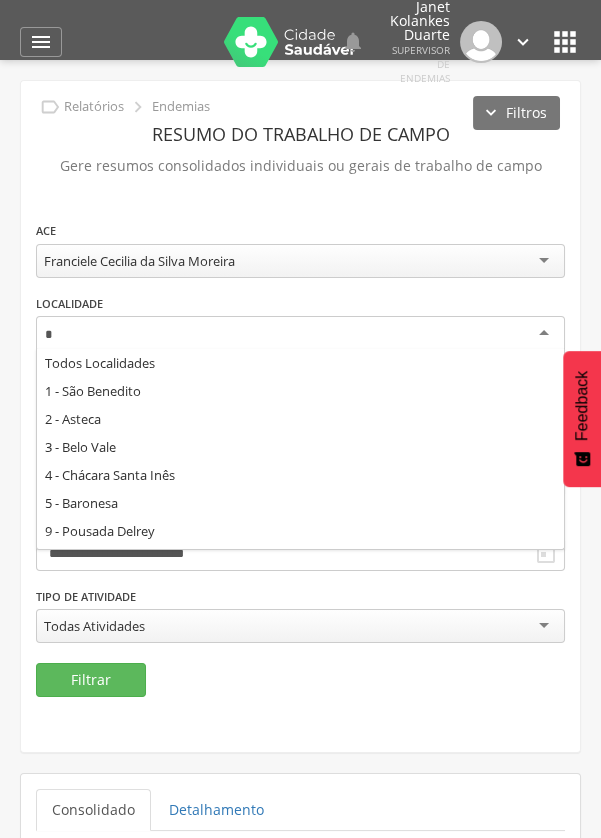 scroll, scrollTop: 0, scrollLeft: 0, axis: both 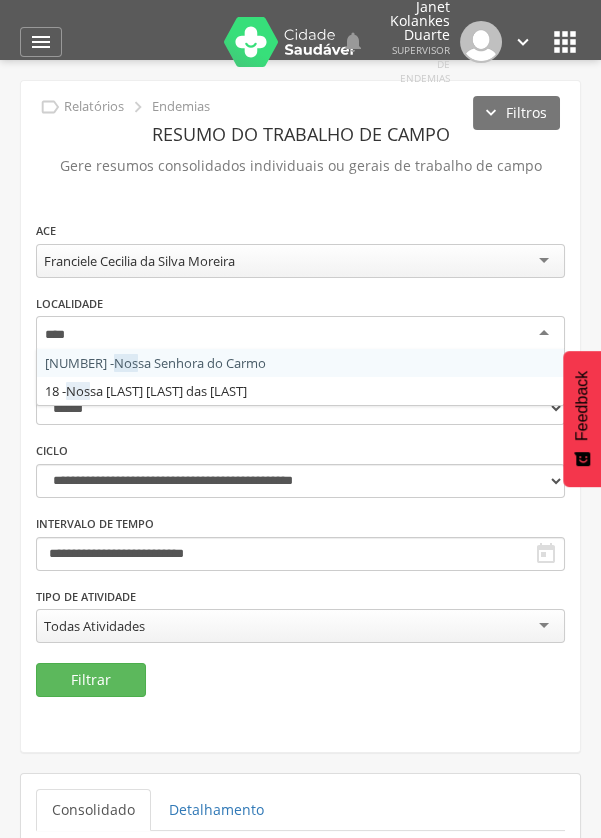 type on "*****" 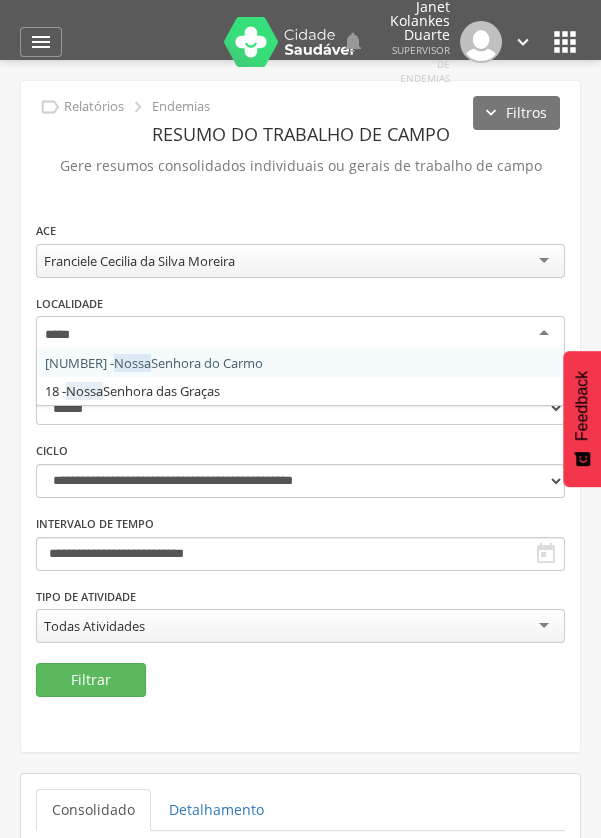 scroll, scrollTop: 0, scrollLeft: 0, axis: both 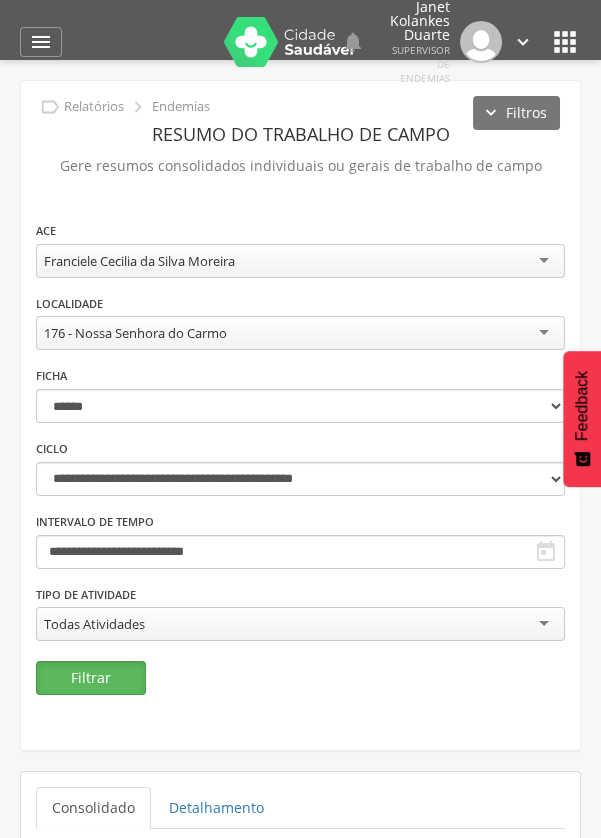 click on "Filtrar" at bounding box center [91, 678] 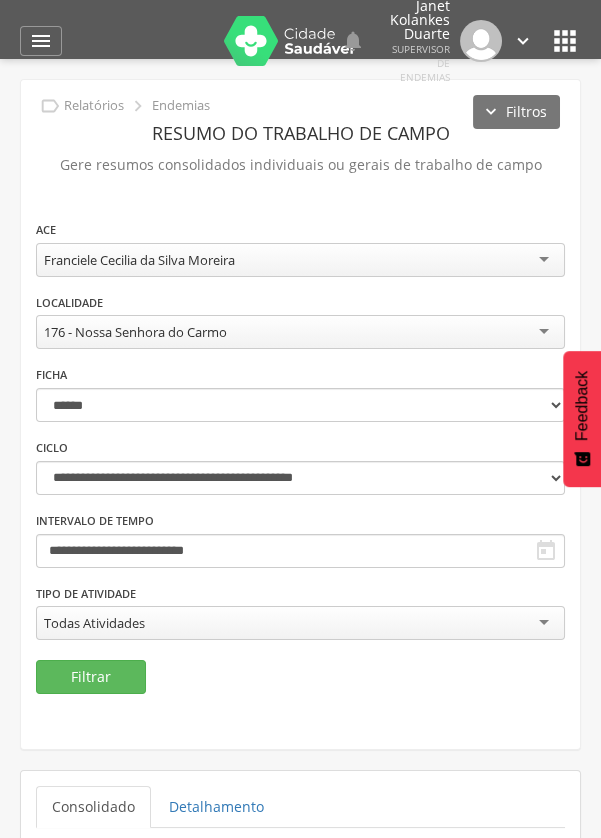 scroll, scrollTop: 0, scrollLeft: 0, axis: both 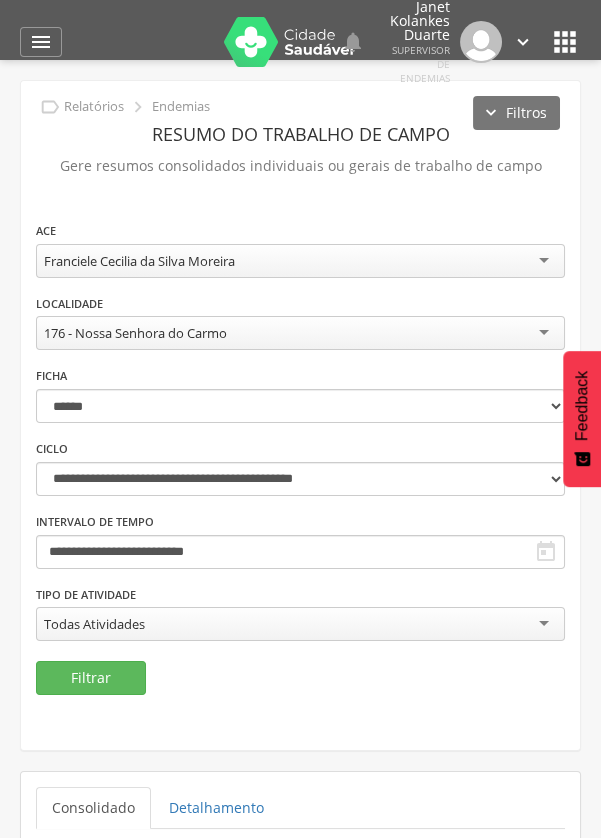 click on "ROBIN [LAST] [LAST] DA [LAST]
CPF: [SSN], CNS: [CARD_NUMBER], [AGE] anos
([PHONE]), Email: [EMAIL]
3.0.2
Desativado
Ubs
Equipe
Início
Produtividade
Timeline
Folha de ponto
Remapeamento
Gerenciar acesso
Quarteirões
Ruas
Tubitos
Dispositivos
UBS
Regulação
 0" at bounding box center (300, 479) 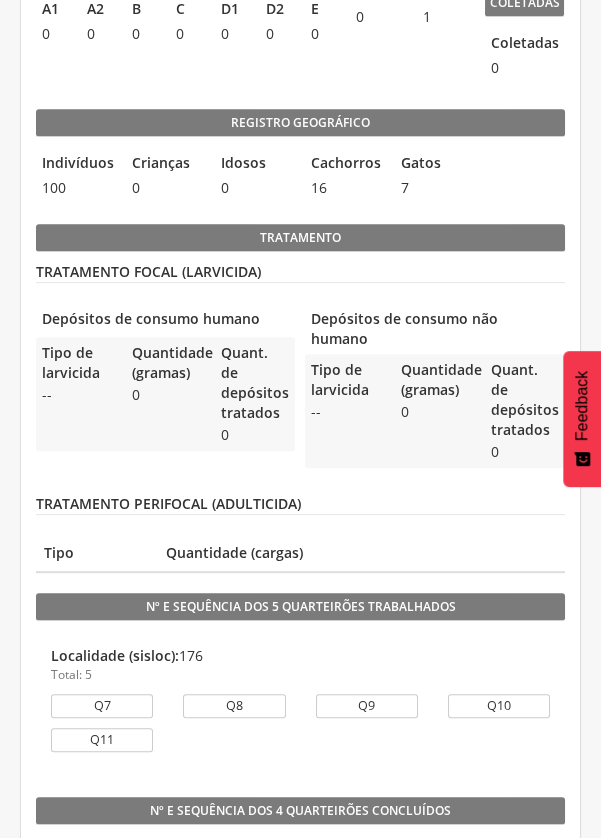 scroll, scrollTop: 1258, scrollLeft: 0, axis: vertical 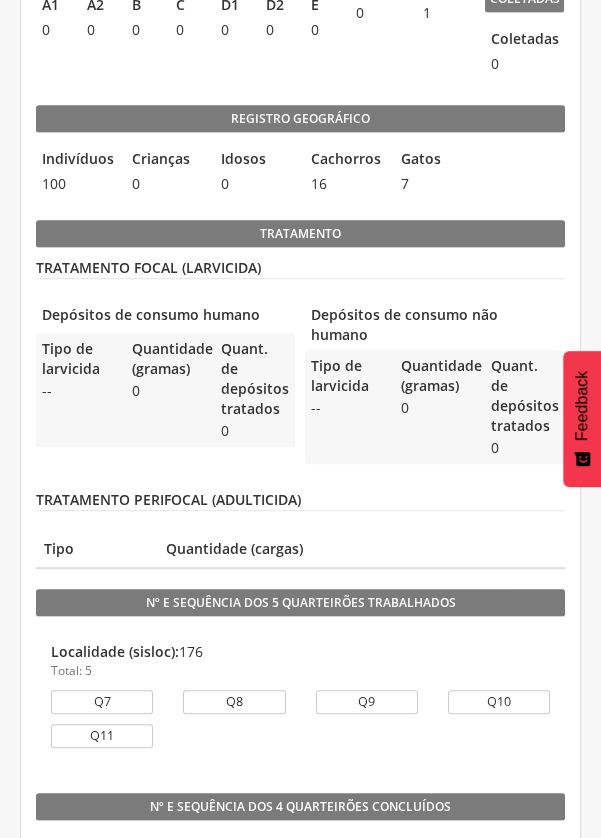 click on "
Supervisão
Ranking
Aplicativo desatualizado
Última sincronização
Mapa de endemias
Acompanhamento PNCD
Laboratório
Análise dos tubitos
Análise de amostras
Relatórios
Resumo do trabalho de campo
Leishmaniose
Esquistossomose
Chagas
Animais Sinantrópicos
Reconhecimento geográfico
Gerenciar atividades
Suporte


Lorem ipsum dolor  sit amet,  sed do eiusmod  tempor incididunt ut labore et dolore magna aliqua. Lorem ipsum dolor sit amet... 1 min

Lorem ipsum dolor  sit amet,  sed do eiusmod  tempor incididunt ut labore et dolore magna aliqua." at bounding box center (300, -839) 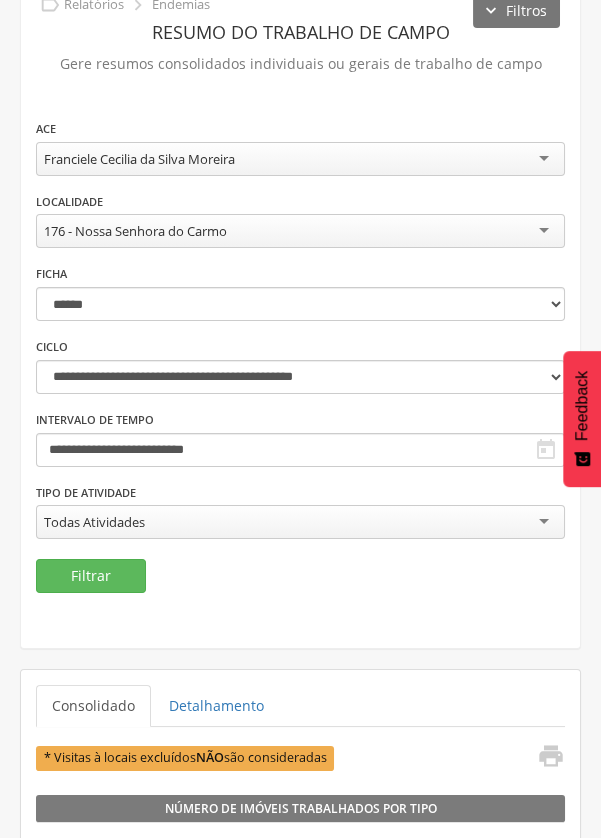 scroll, scrollTop: 85, scrollLeft: 0, axis: vertical 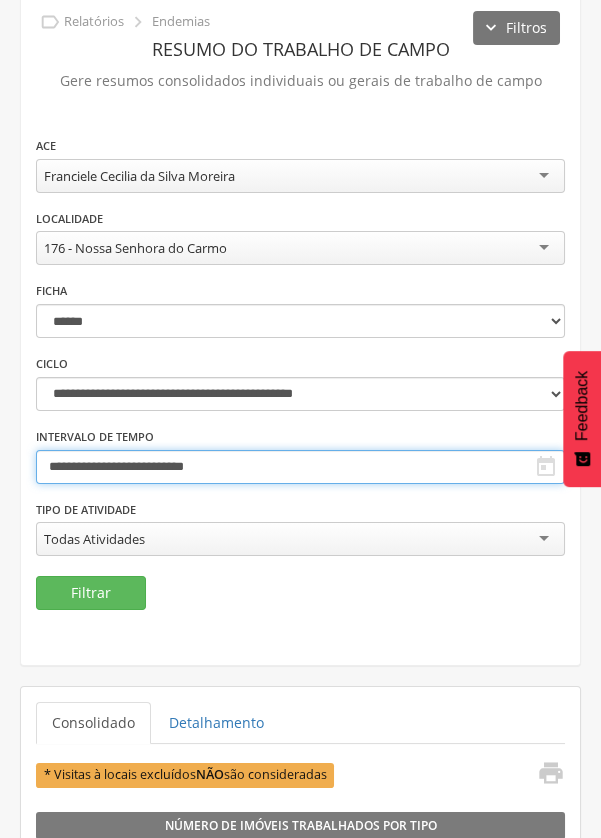 click on "**********" at bounding box center (300, 467) 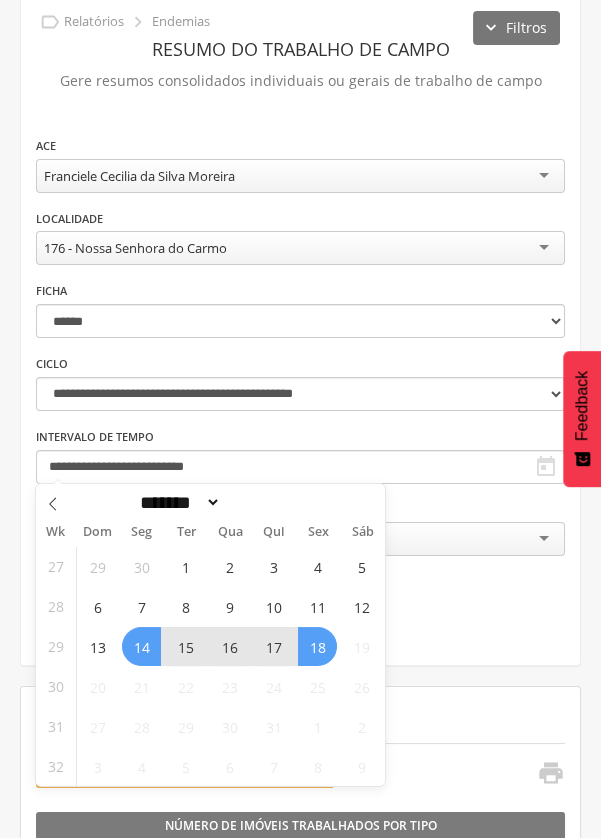 click on "14" at bounding box center [141, 646] 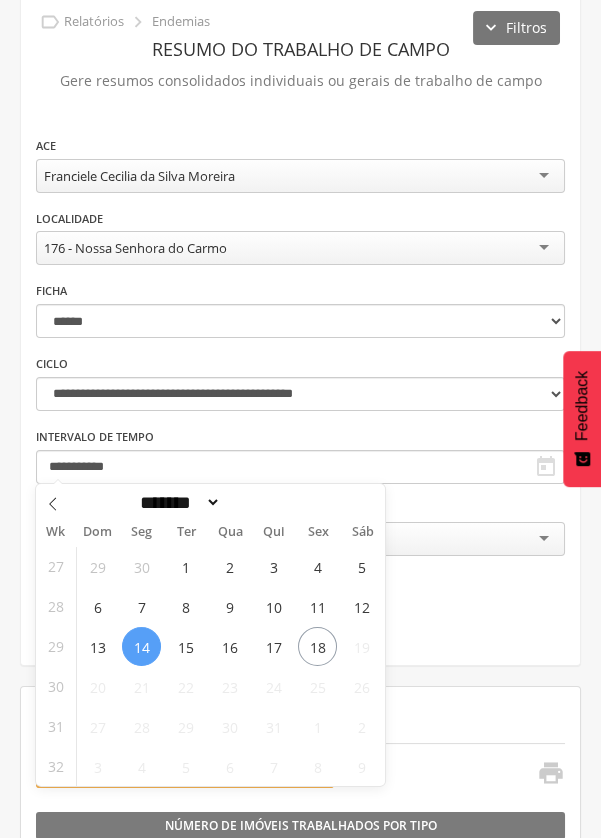 click on "14" at bounding box center [141, 646] 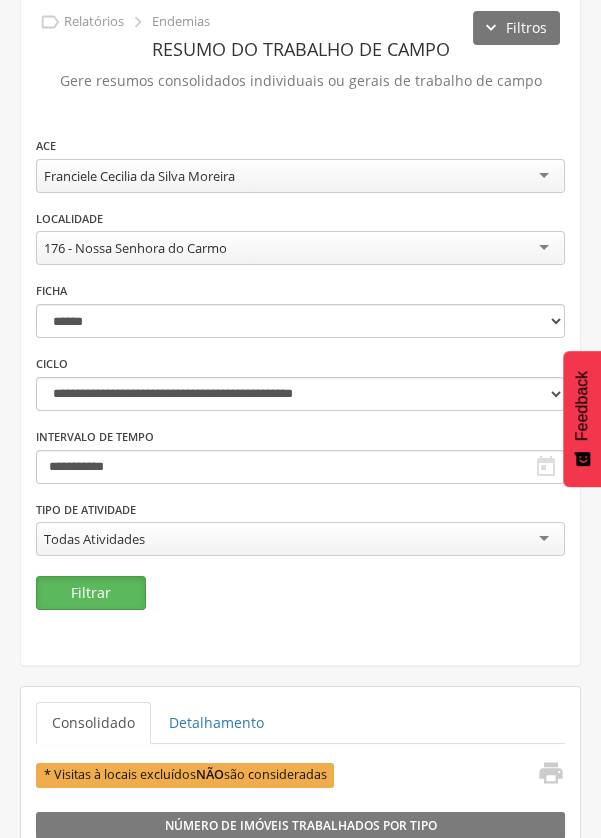 click on "Filtrar" at bounding box center (91, 593) 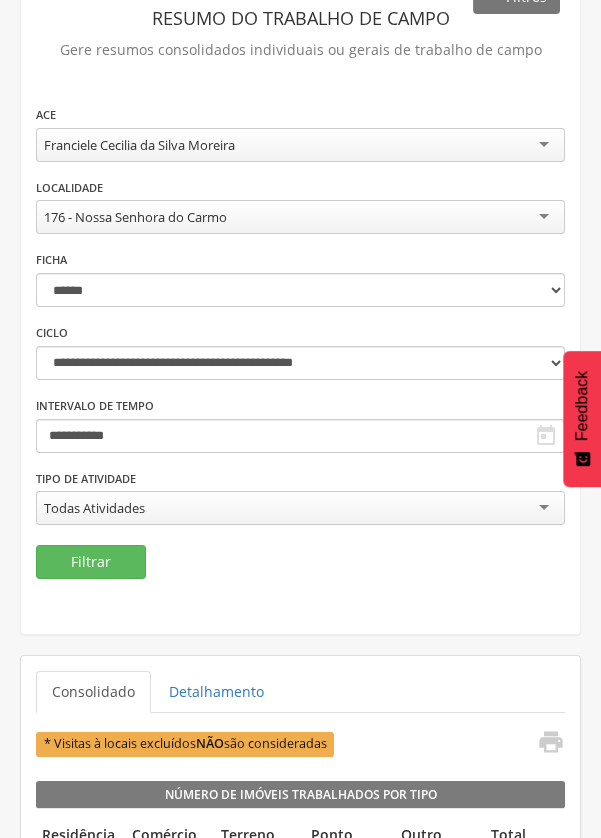 scroll, scrollTop: 0, scrollLeft: 0, axis: both 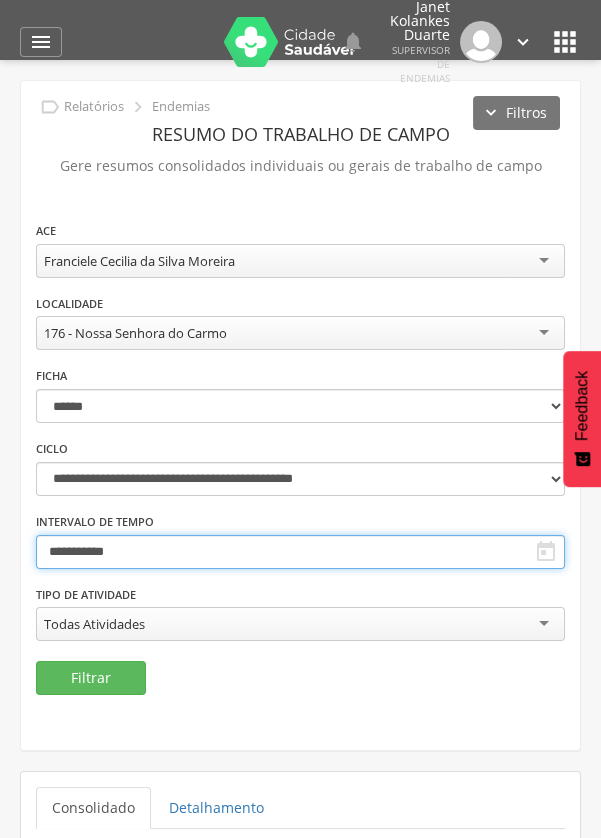 click on "**********" at bounding box center [300, 552] 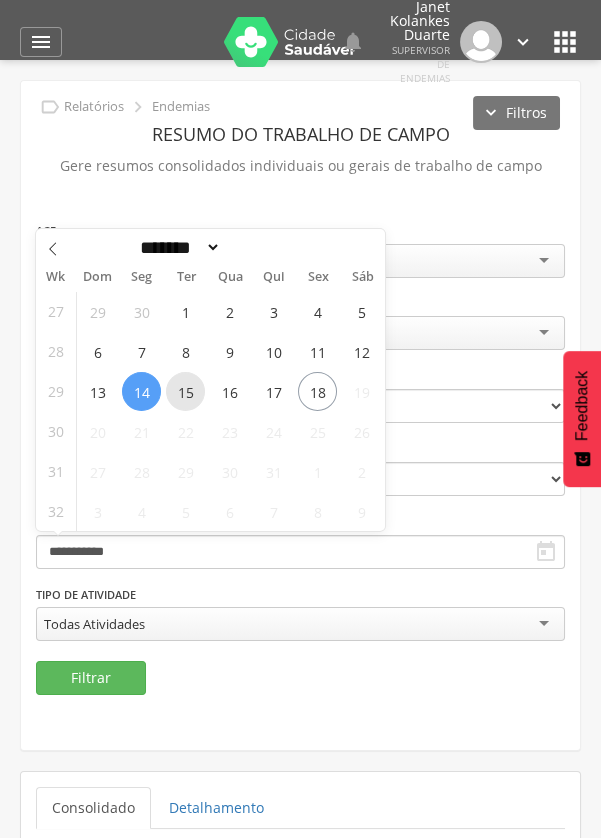 click on "15" at bounding box center [185, 391] 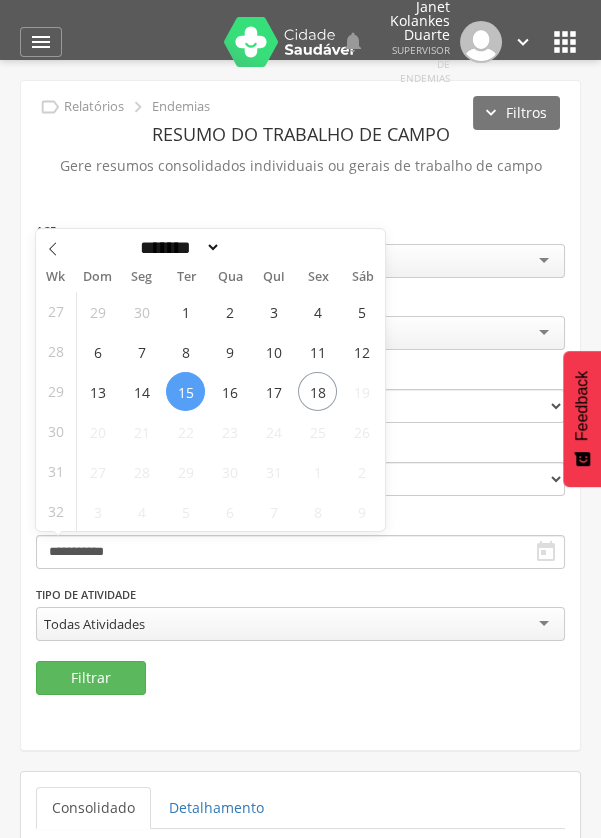 click on "15" at bounding box center (185, 391) 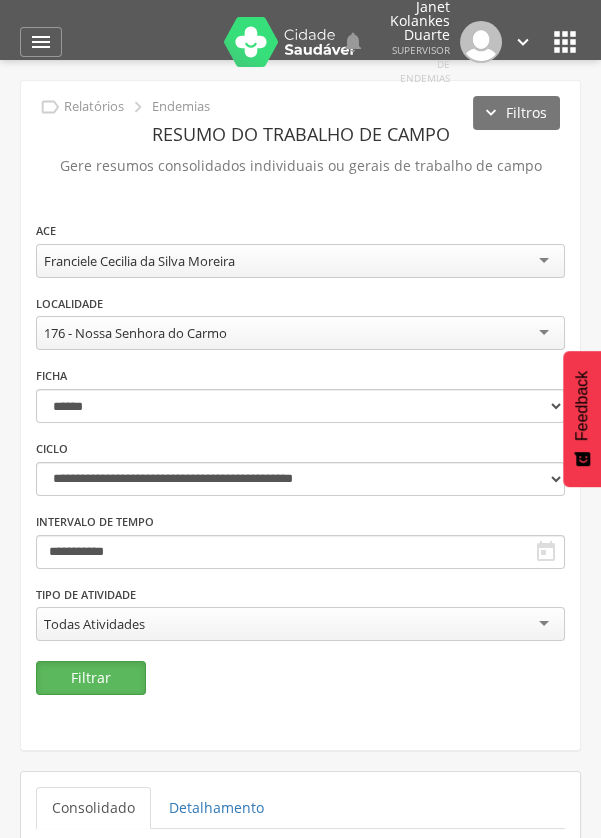 click on "Filtrar" at bounding box center (91, 678) 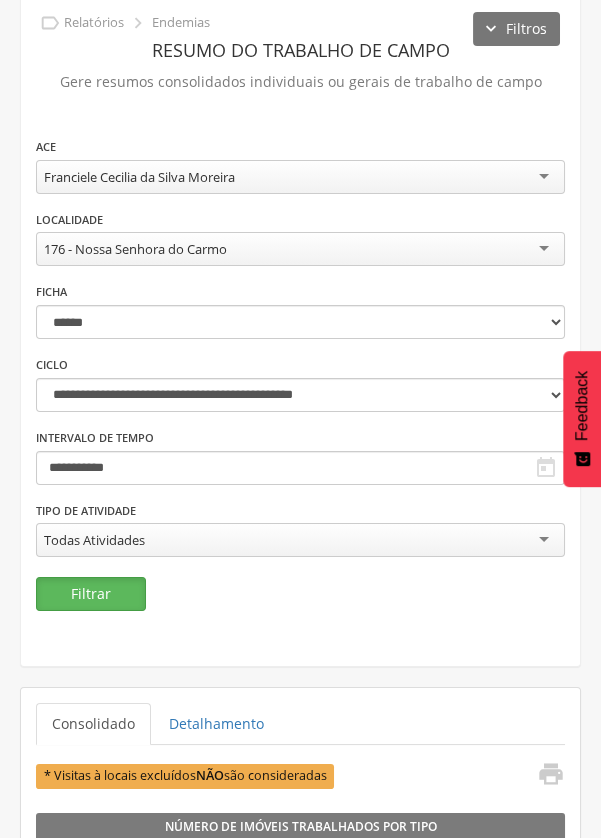 click on "Filtrar" at bounding box center [91, 594] 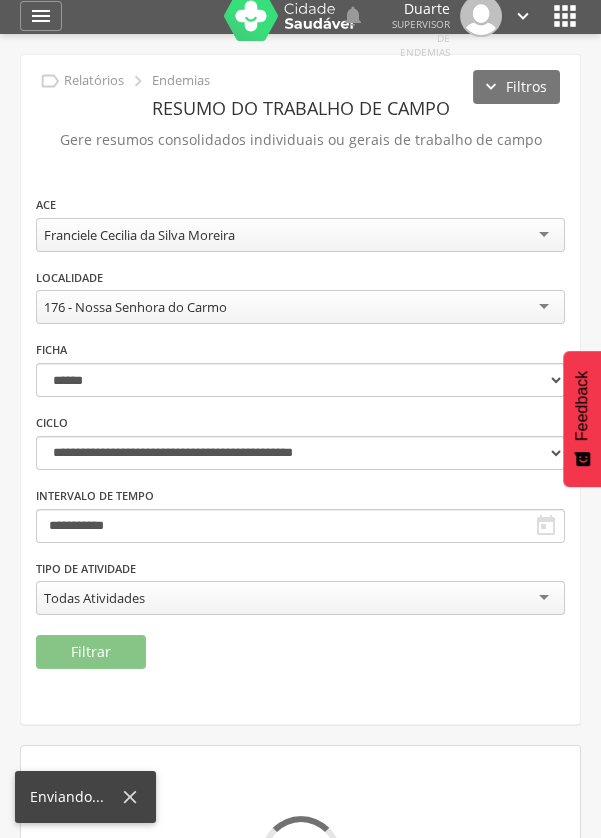 scroll, scrollTop: 84, scrollLeft: 0, axis: vertical 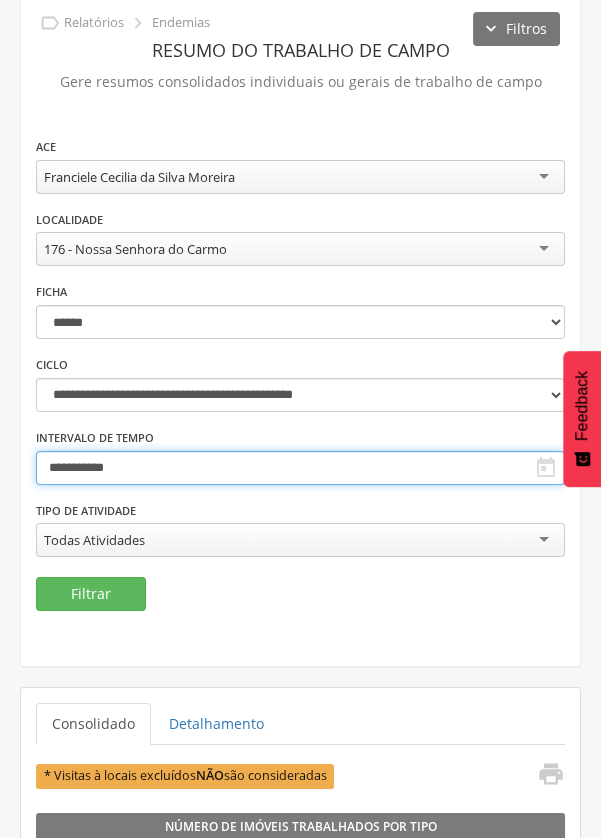 click on "
Supervisão
Ranking
Aplicativo desatualizado
Última sincronização
Mapa de endemias
Acompanhamento PNCD
Laboratório
Análise dos tubitos
Análise de amostras
Relatórios
Resumo do trabalho de campo
Leishmaniose
Esquistossomose
Chagas
Animais Sinantrópicos
Reconhecimento geográfico
Gerenciar atividades
Suporte


Lorem ipsum dolor  sit amet,  sed do eiusmod  tempor incididunt ut labore et dolore magna aliqua. Lorem ipsum dolor sit amet... 1 min

Lorem ipsum dolor  sit amet,  sed do eiusmod  tempor incididunt ut labore et dolore magna aliqua." at bounding box center [300, 335] 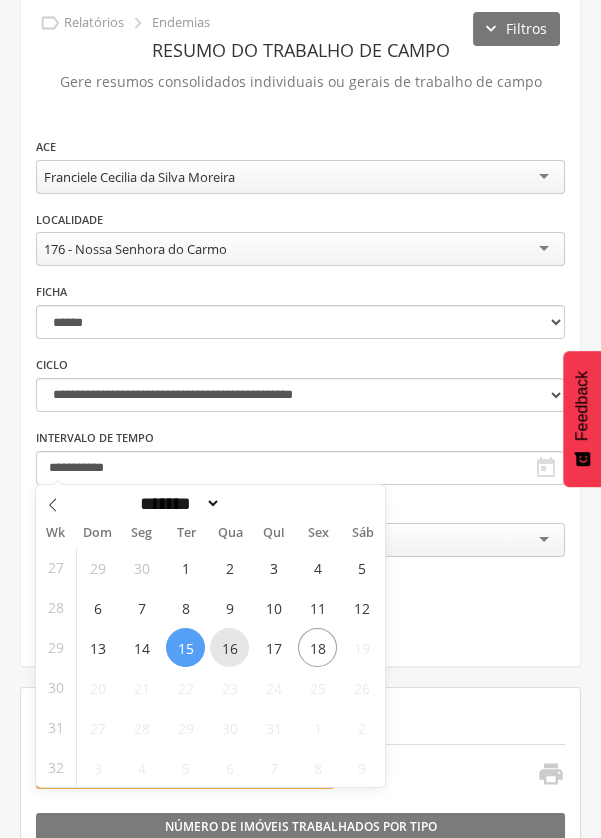 click on "16" at bounding box center [229, 647] 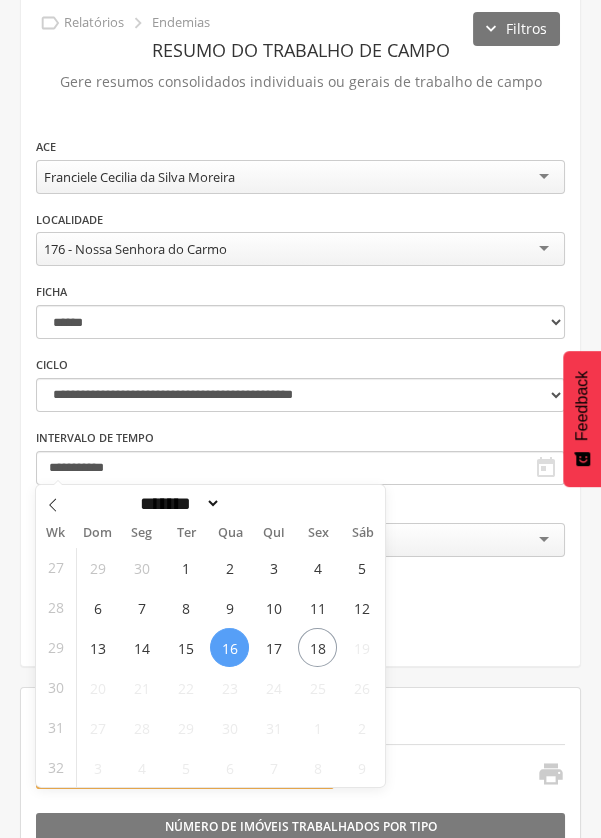 click on "16" at bounding box center [229, 647] 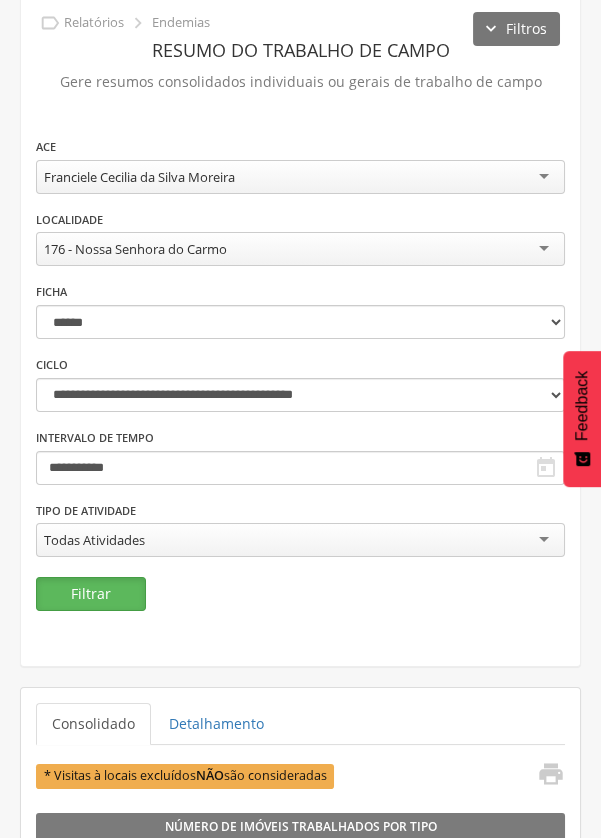 click on "Filtrar" at bounding box center [91, 594] 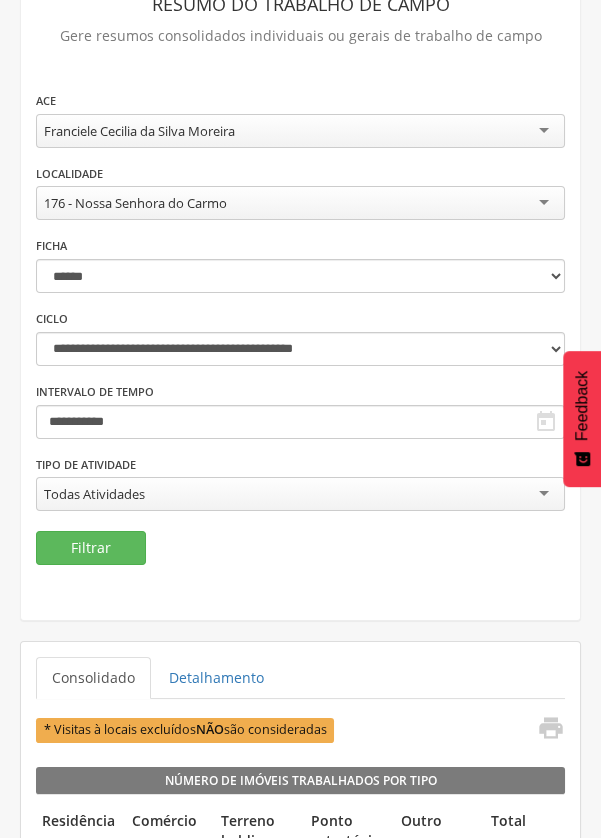 scroll, scrollTop: 155, scrollLeft: 0, axis: vertical 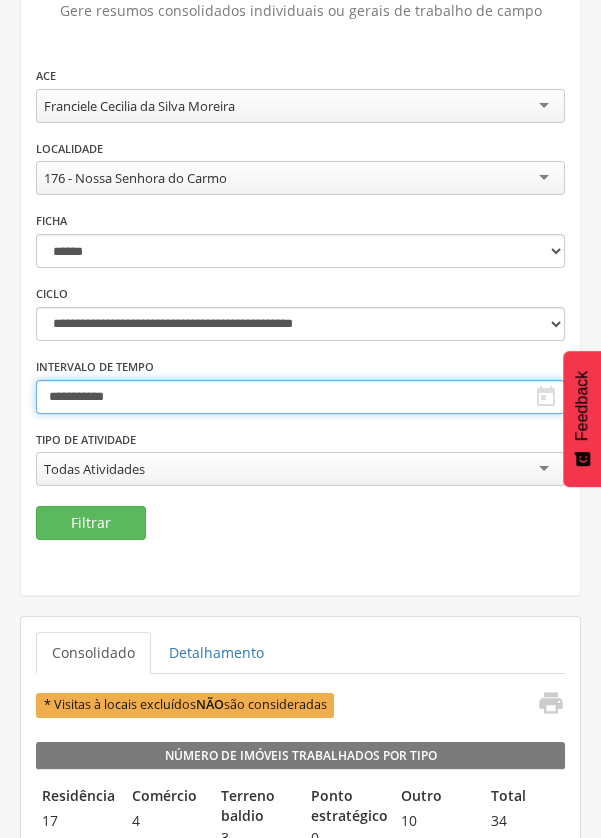 click on "**********" at bounding box center [300, 397] 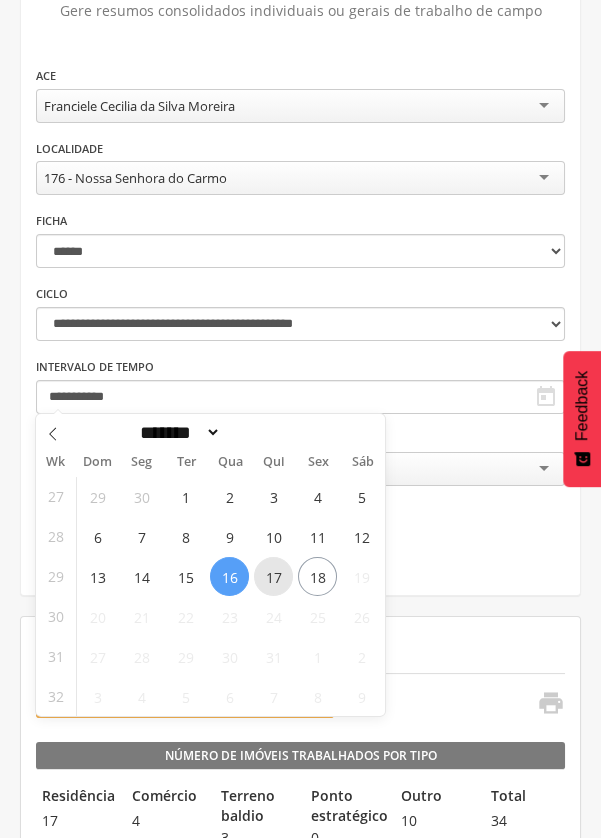 click on "17" at bounding box center [273, 576] 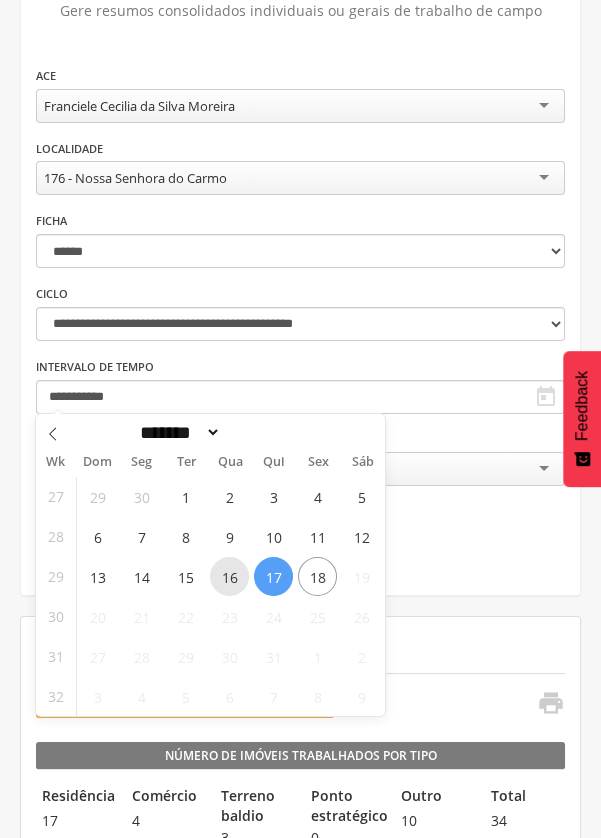 click on "16" at bounding box center (229, 576) 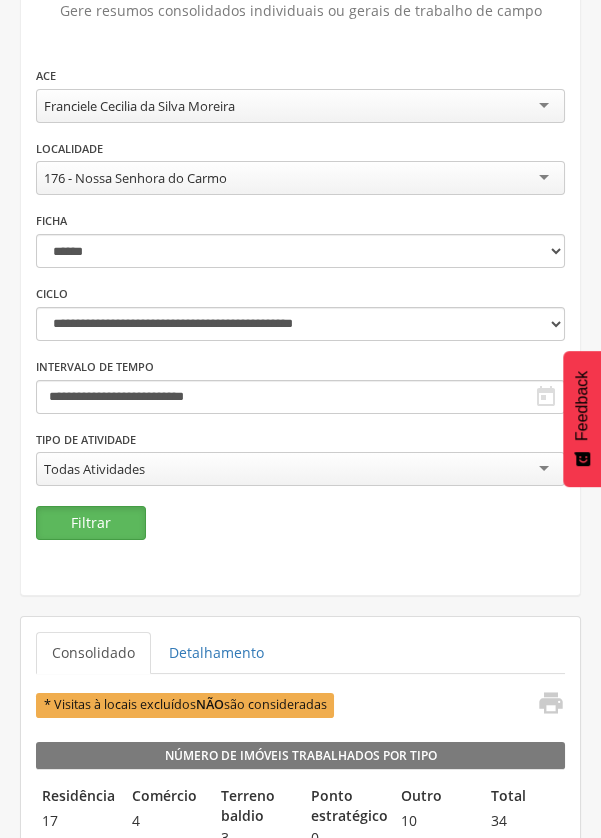 click on "Filtrar" at bounding box center [91, 523] 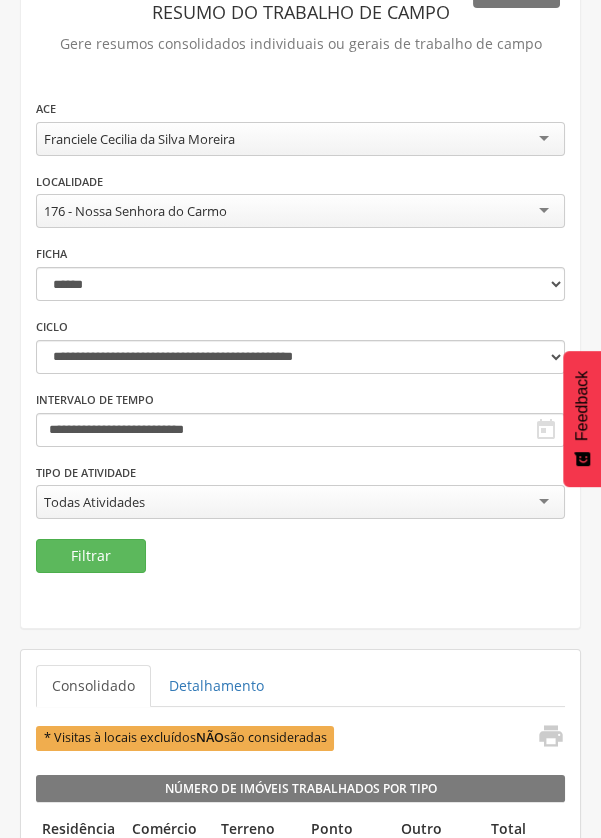 scroll, scrollTop: 155, scrollLeft: 0, axis: vertical 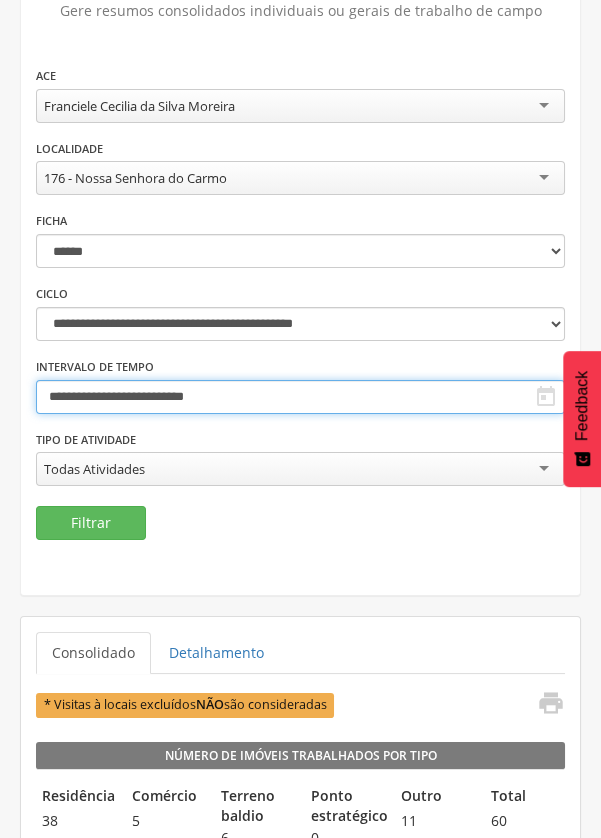 click on "
Supervisão
Ranking
Aplicativo desatualizado
Última sincronização
Mapa de endemias
Acompanhamento PNCD
Laboratório
Análise dos tubitos
Análise de amostras
Relatórios
Resumo do trabalho de campo
Leishmaniose
Esquistossomose
Chagas
Animais Sinantrópicos
Reconhecimento geográfico
Gerenciar atividades
Suporte


Lorem ipsum dolor  sit amet,  sed do eiusmod  tempor incididunt ut labore et dolore magna aliqua. Lorem ipsum dolor sit amet... 1 min

Lorem ipsum dolor  sit amet,  sed do eiusmod  tempor incididunt ut labore et dolore magna aliqua." at bounding box center (300, 264) 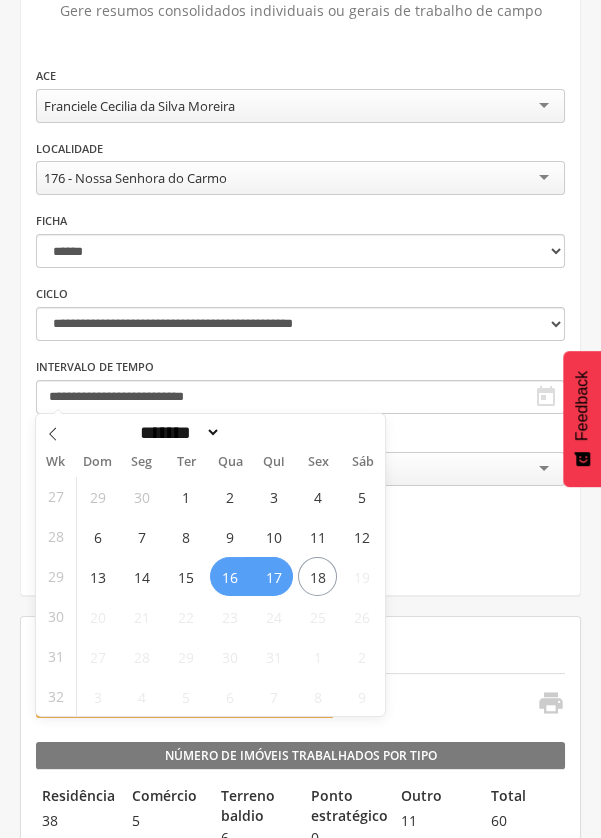click on "17" at bounding box center [273, 576] 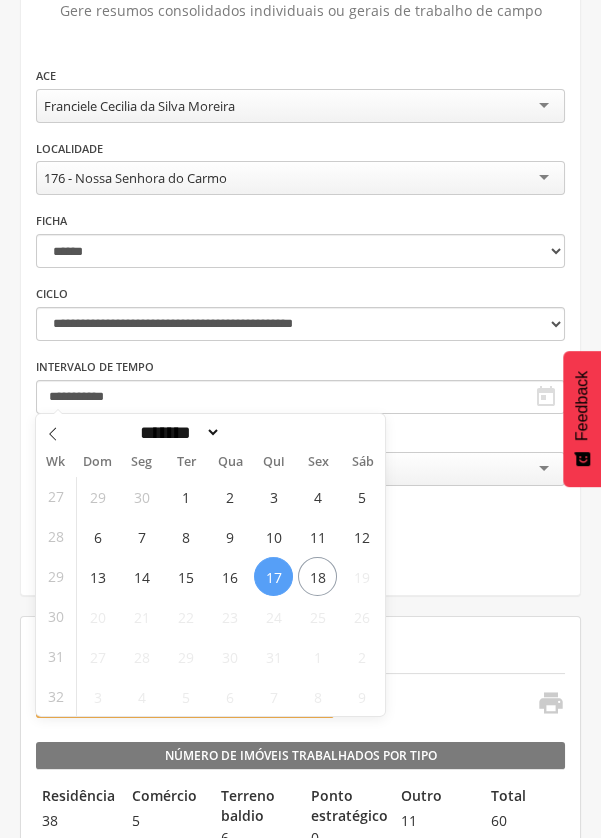 click on "17" at bounding box center (273, 576) 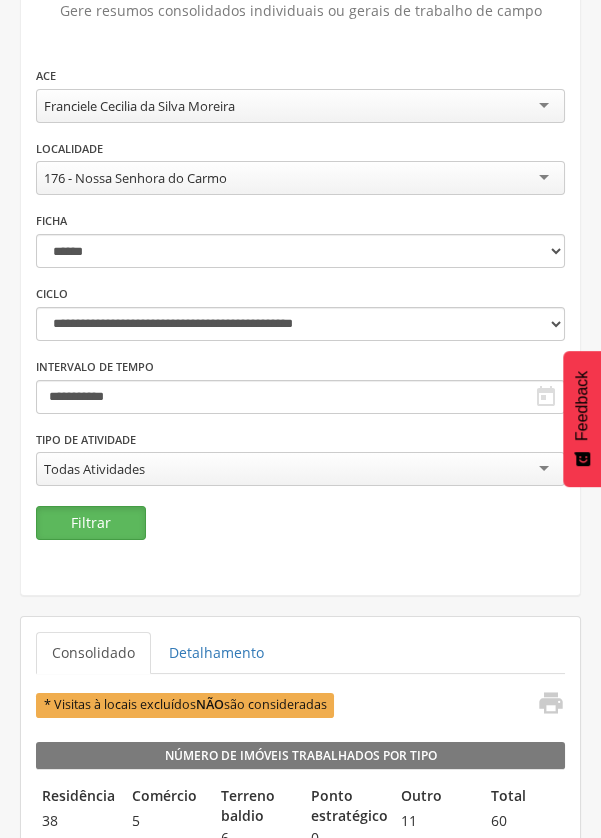 click on "Filtrar" at bounding box center [91, 523] 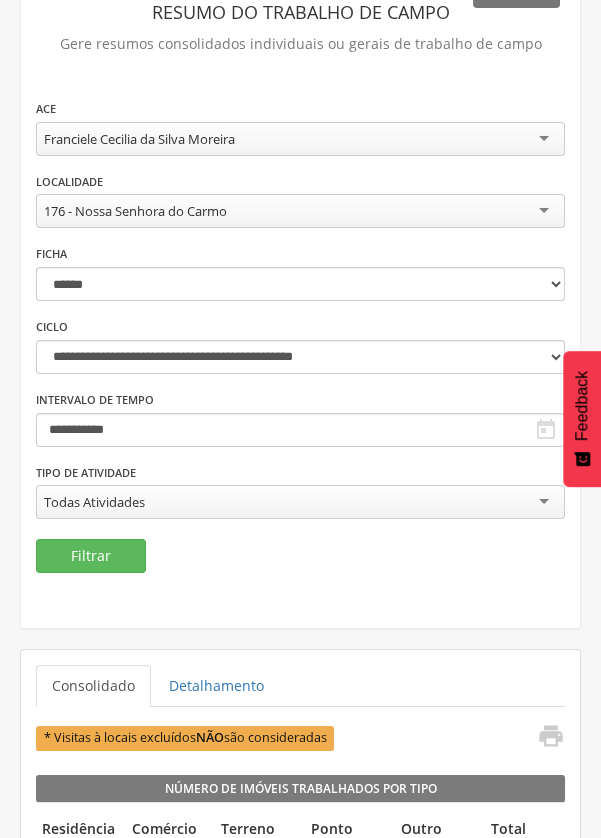 scroll, scrollTop: 155, scrollLeft: 0, axis: vertical 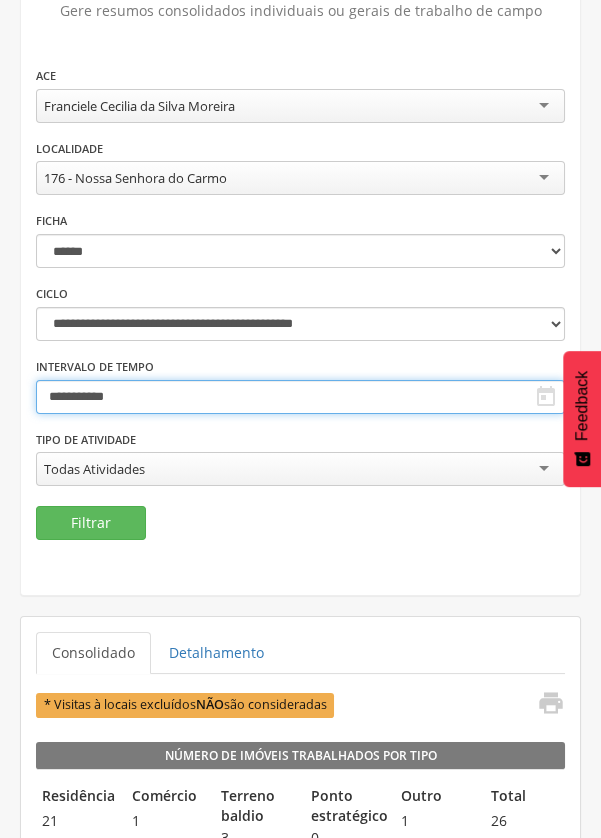 click on "
Supervisão
Ranking
Aplicativo desatualizado
Última sincronização
Mapa de endemias
Acompanhamento PNCD
Laboratório
Análise dos tubitos
Análise de amostras
Relatórios
Resumo do trabalho de campo
Leishmaniose
Esquistossomose
Chagas
Animais Sinantrópicos
Reconhecimento geográfico
Gerenciar atividades
Suporte


Lorem ipsum dolor  sit amet,  sed do eiusmod  tempor incididunt ut labore et dolore magna aliqua. Lorem ipsum dolor sit amet... 1 min

Lorem ipsum dolor  sit amet,  sed do eiusmod  tempor incididunt ut labore et dolore magna aliqua." at bounding box center (300, 264) 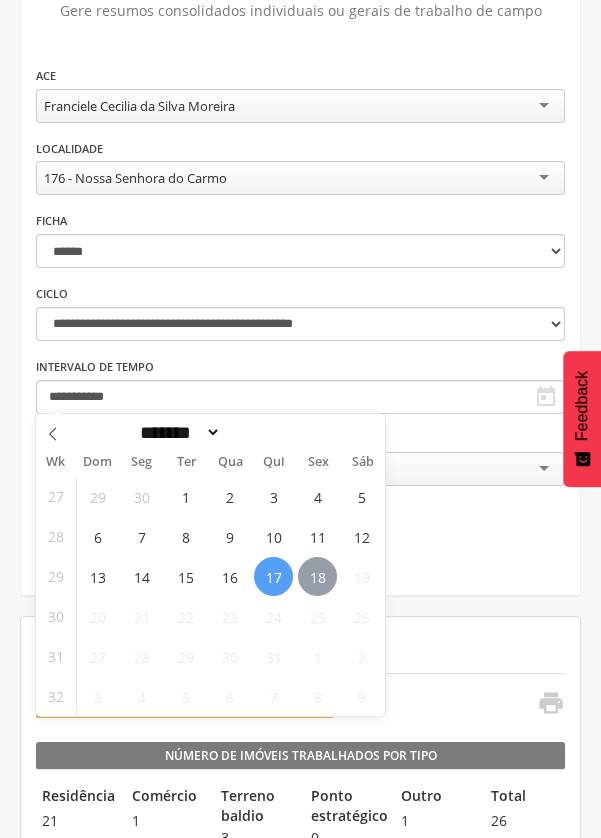 click on "18" at bounding box center (317, 576) 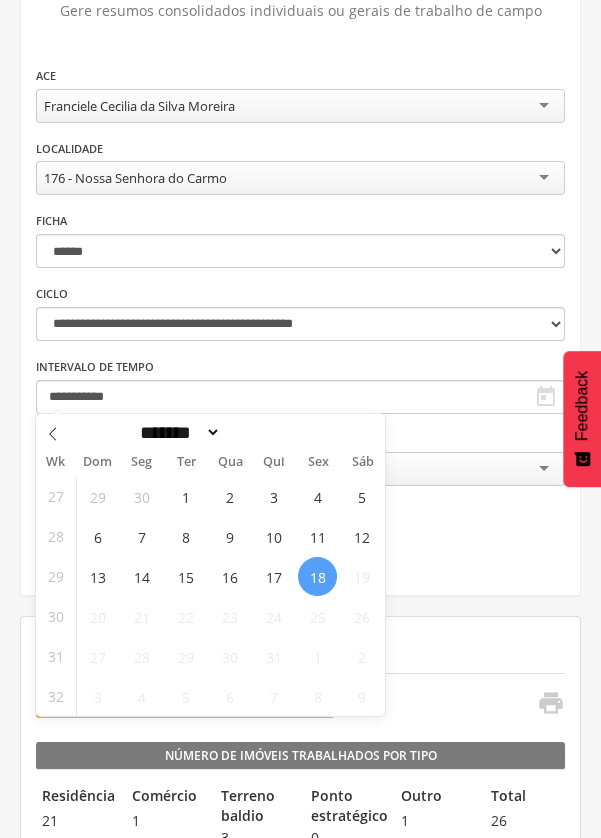 click on "18" at bounding box center (317, 576) 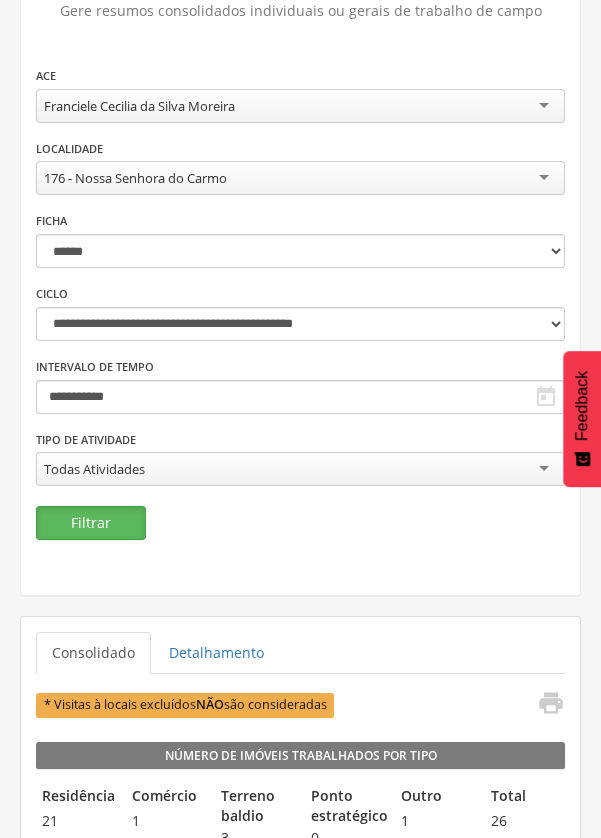 click on "Filtrar" at bounding box center (91, 523) 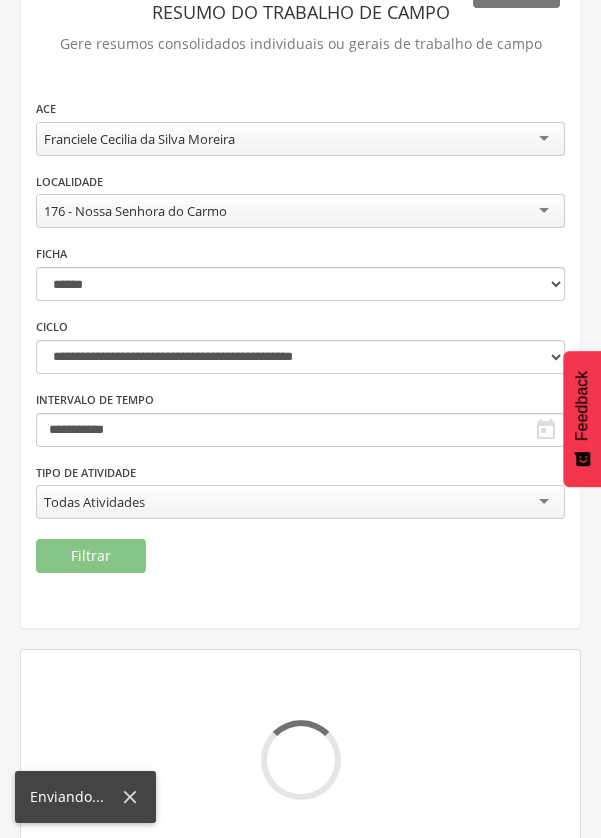 scroll, scrollTop: 155, scrollLeft: 0, axis: vertical 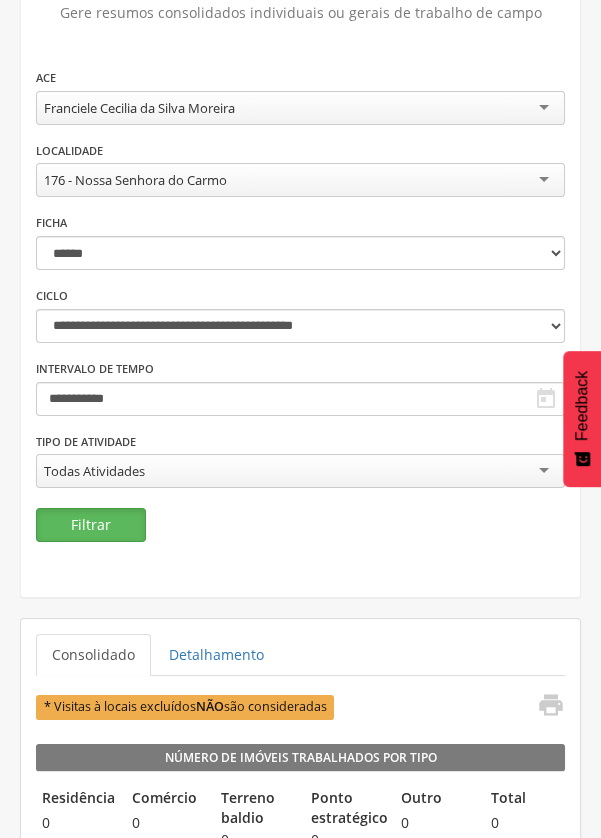 click on "Filtrar" at bounding box center [91, 525] 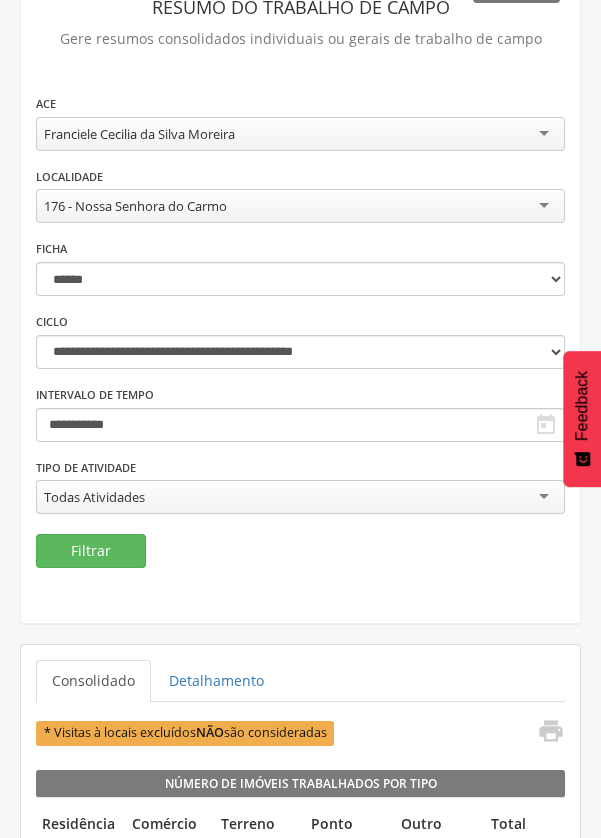 scroll, scrollTop: 136, scrollLeft: 0, axis: vertical 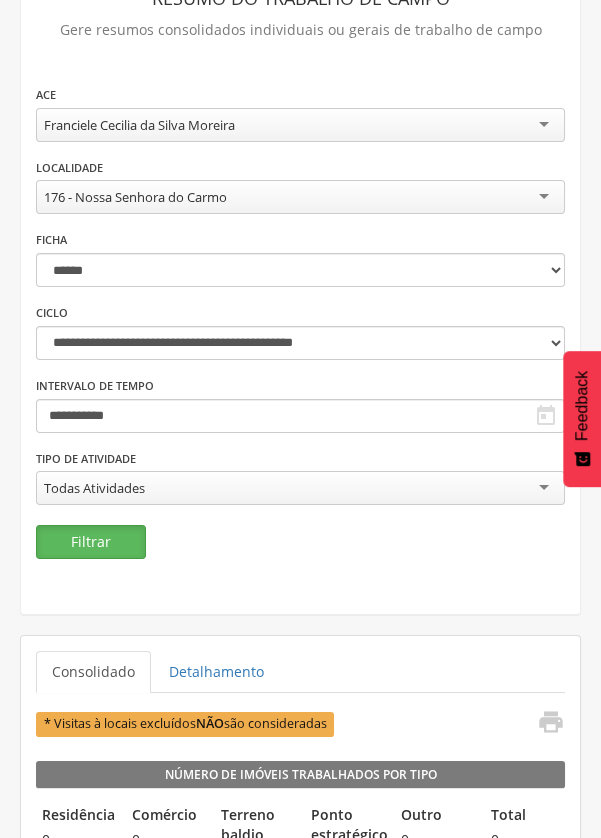 click on "Filtrar" at bounding box center [91, 542] 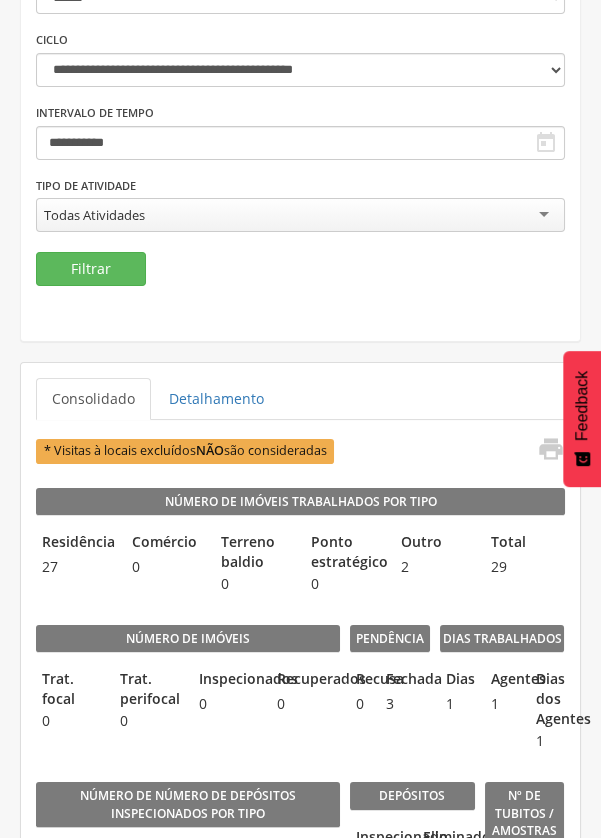 scroll, scrollTop: 0, scrollLeft: 0, axis: both 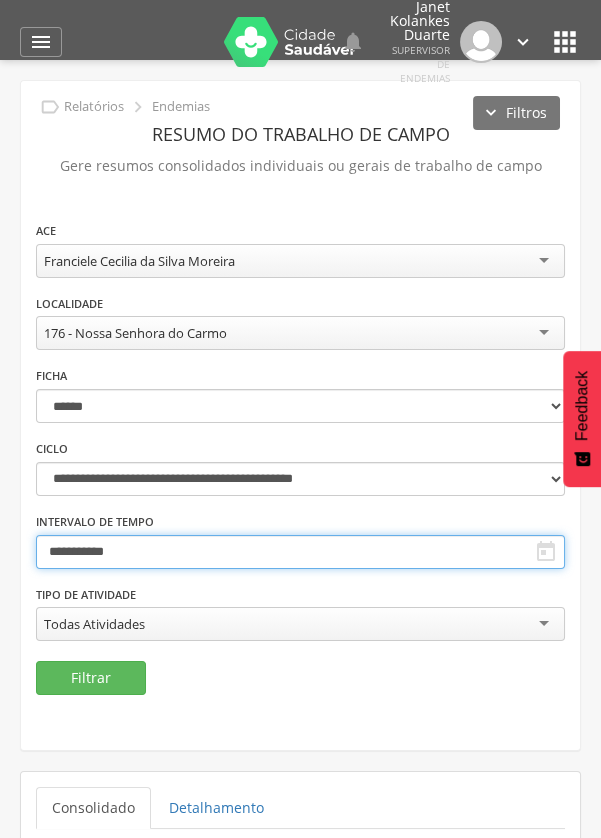 click on "**********" at bounding box center (300, 552) 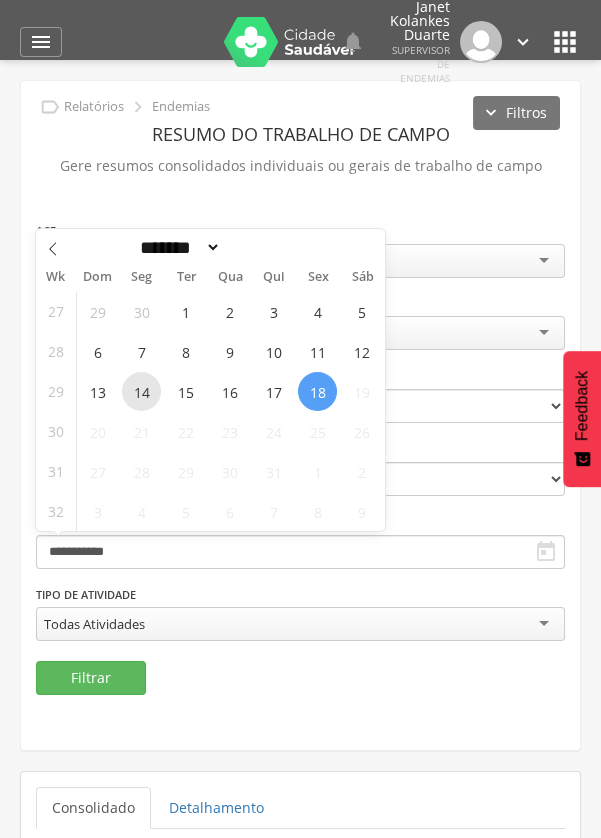 click on "14" at bounding box center (141, 391) 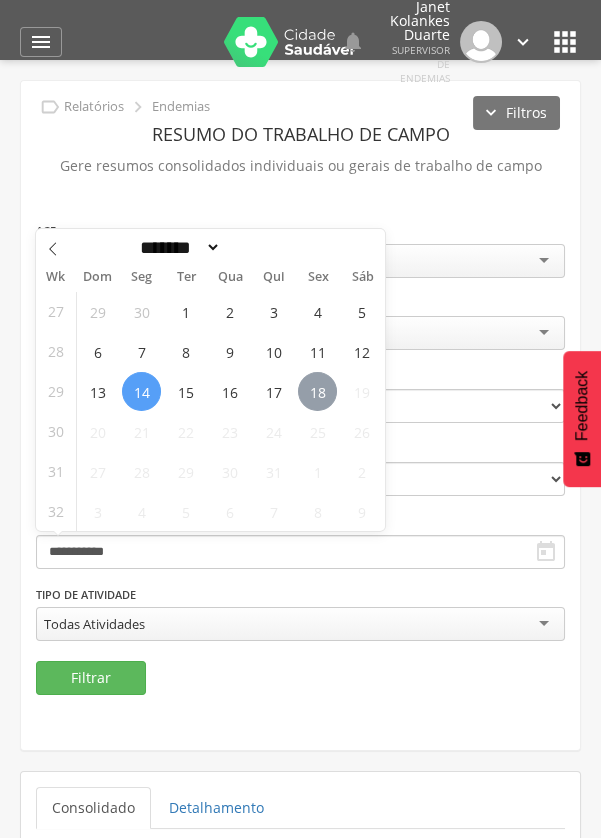 click on "18" at bounding box center [317, 391] 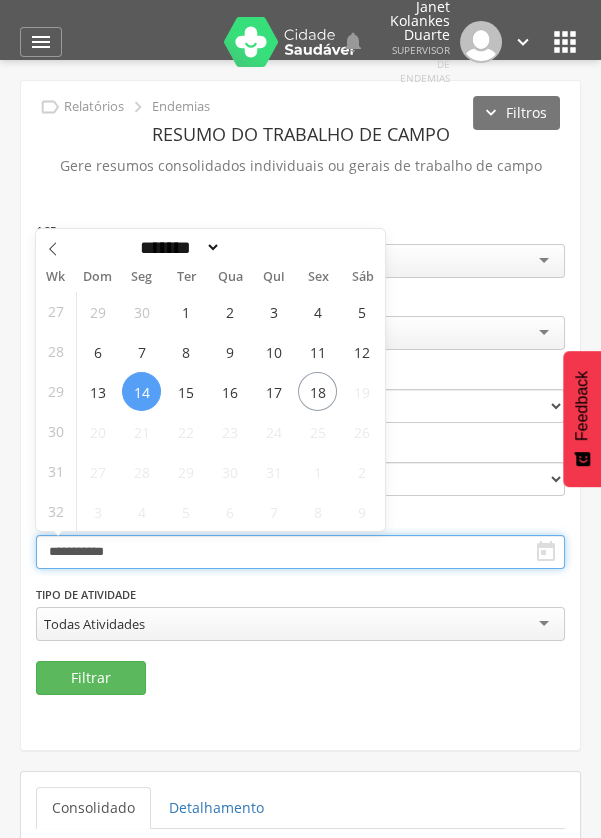 type on "**********" 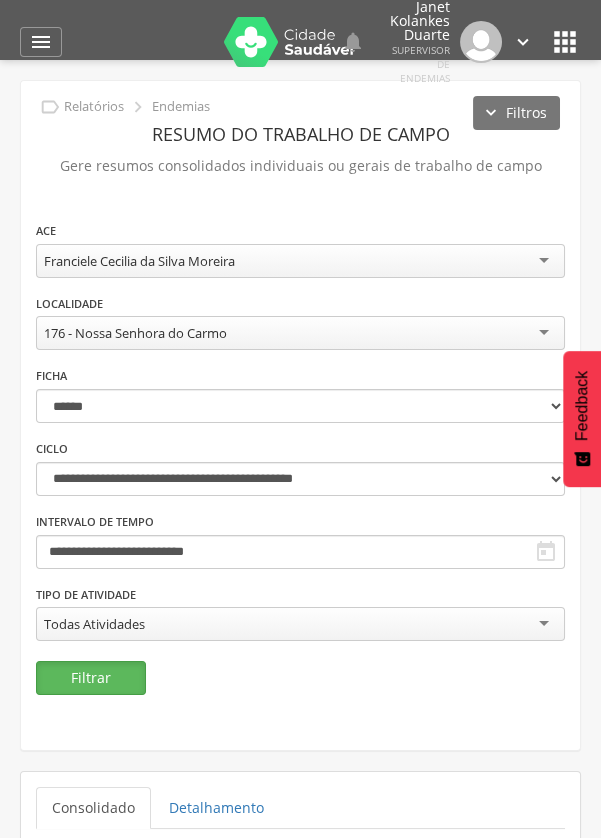click on "Filtrar" at bounding box center (91, 678) 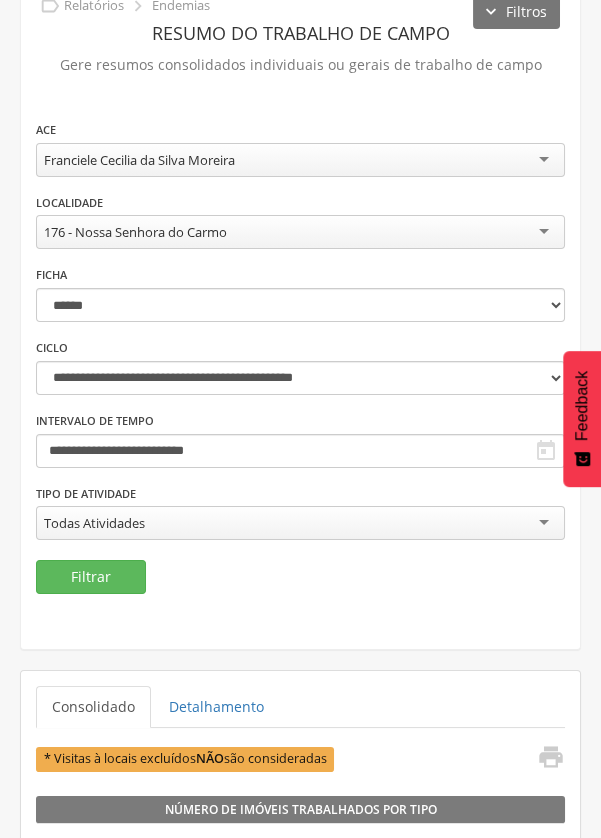 scroll, scrollTop: 0, scrollLeft: 0, axis: both 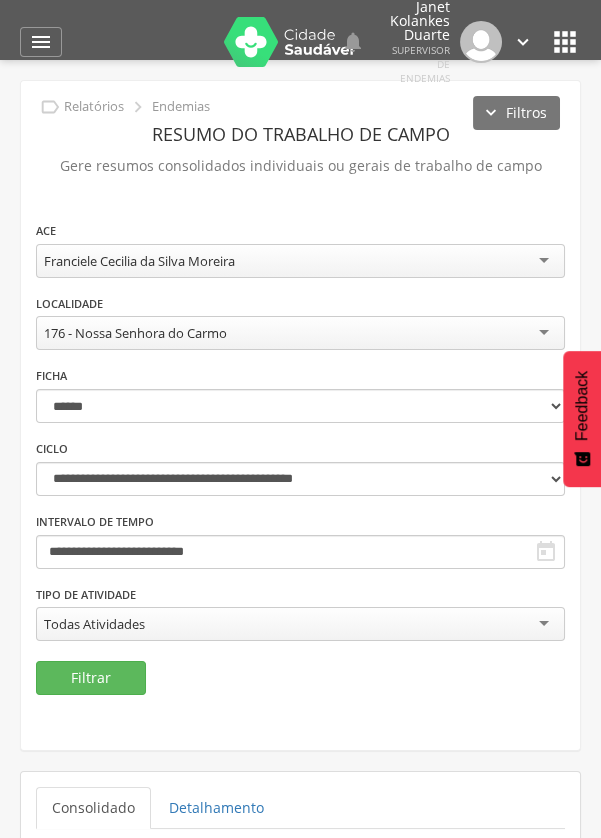 click on "Franciele Cecilia da Silva Moreira" at bounding box center (300, 261) 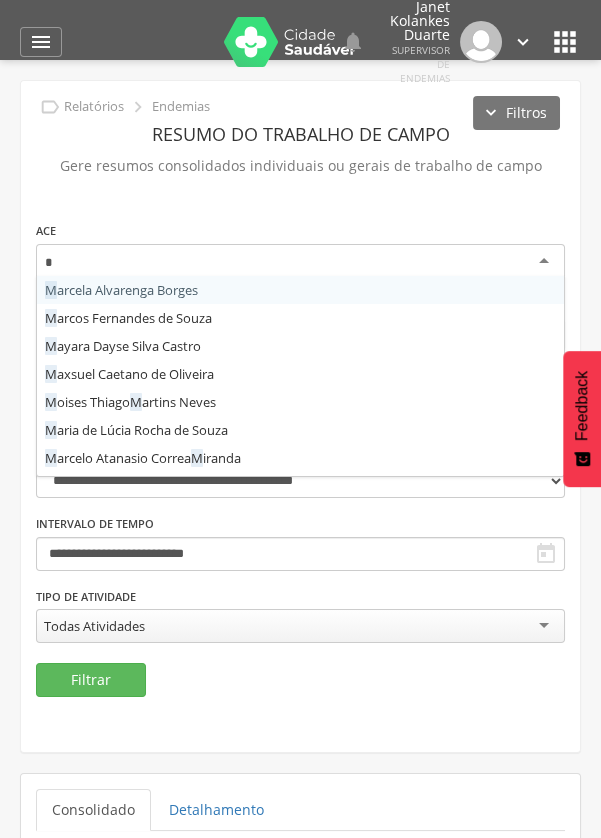 scroll, scrollTop: 0, scrollLeft: 0, axis: both 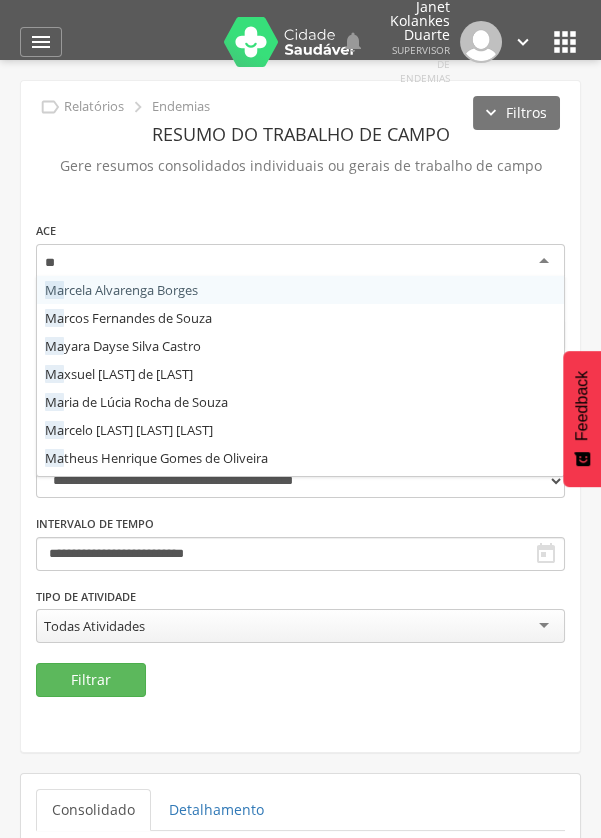 type on "***" 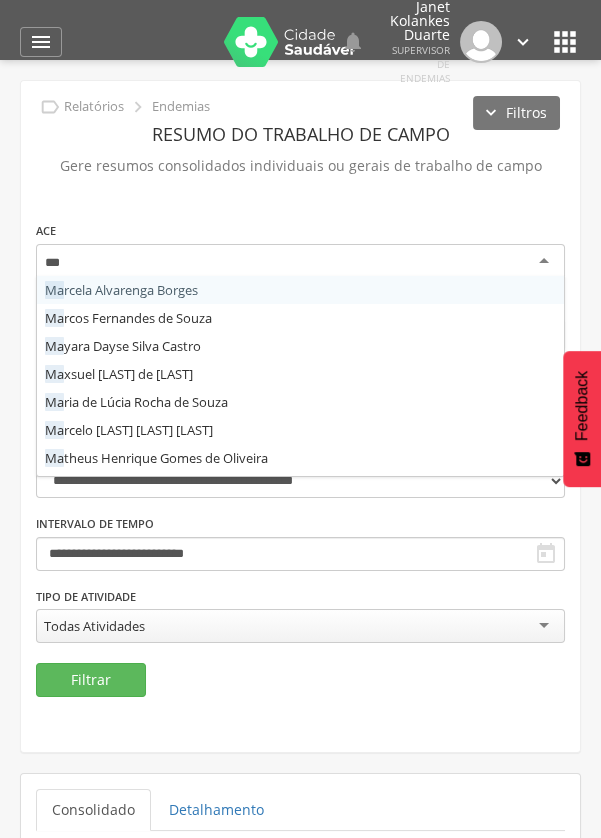 scroll, scrollTop: 0, scrollLeft: 0, axis: both 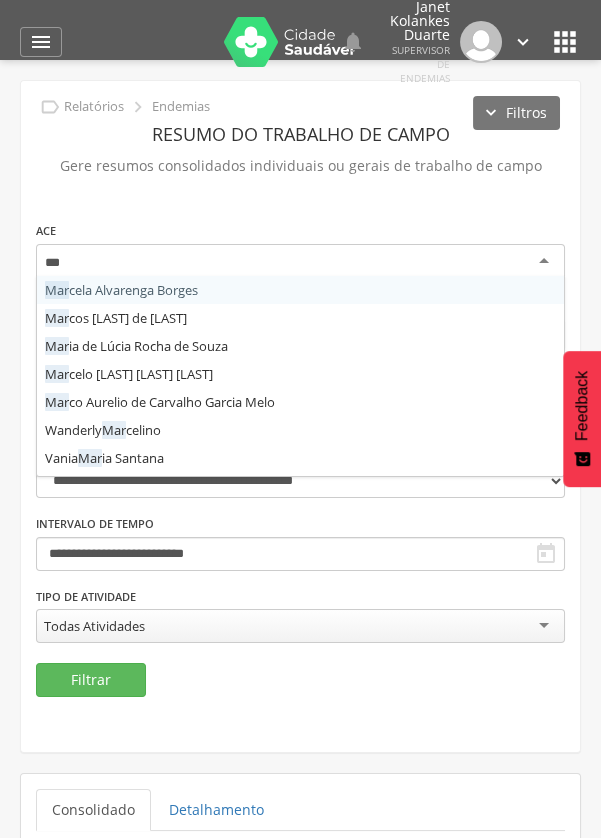 click on "**********" at bounding box center [300, 441] 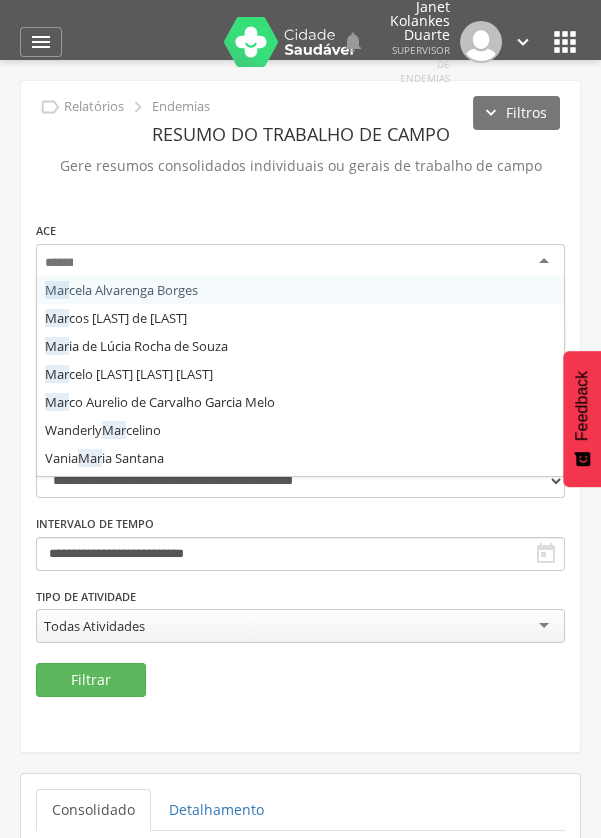 scroll, scrollTop: 0, scrollLeft: 0, axis: both 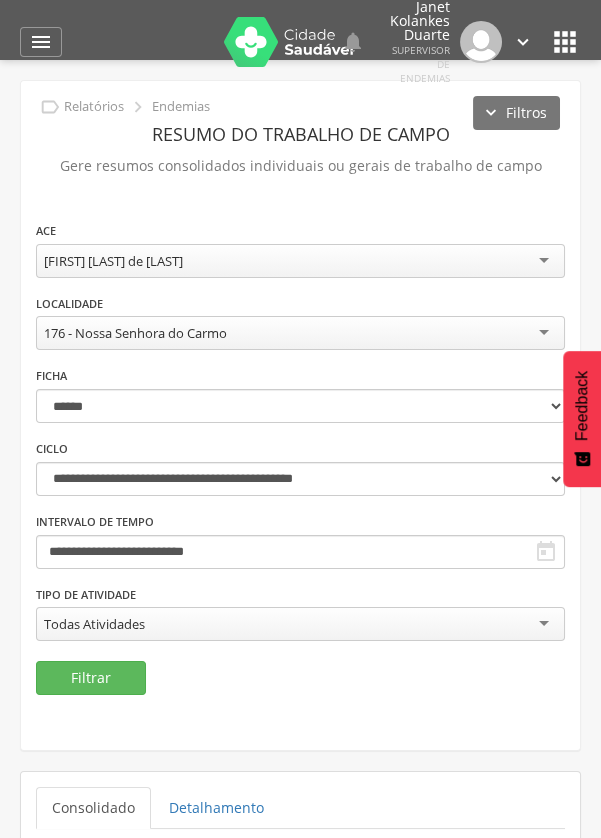 click on "176 - Nossa Senhora do Carmo" at bounding box center (300, 333) 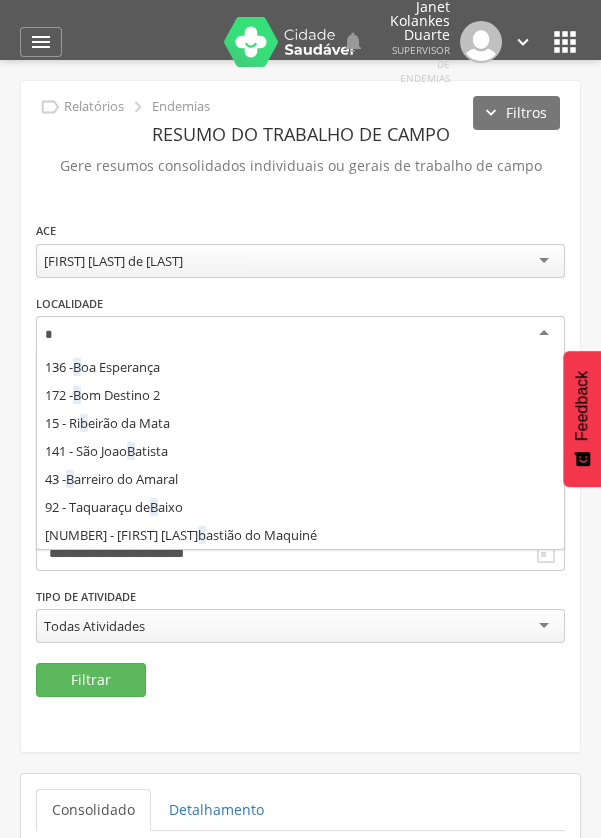 scroll, scrollTop: 0, scrollLeft: 0, axis: both 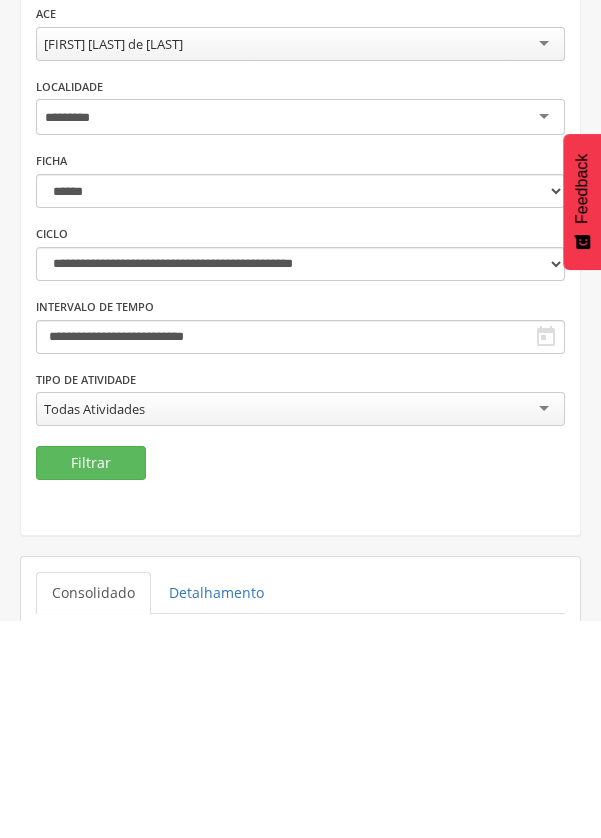type on "********" 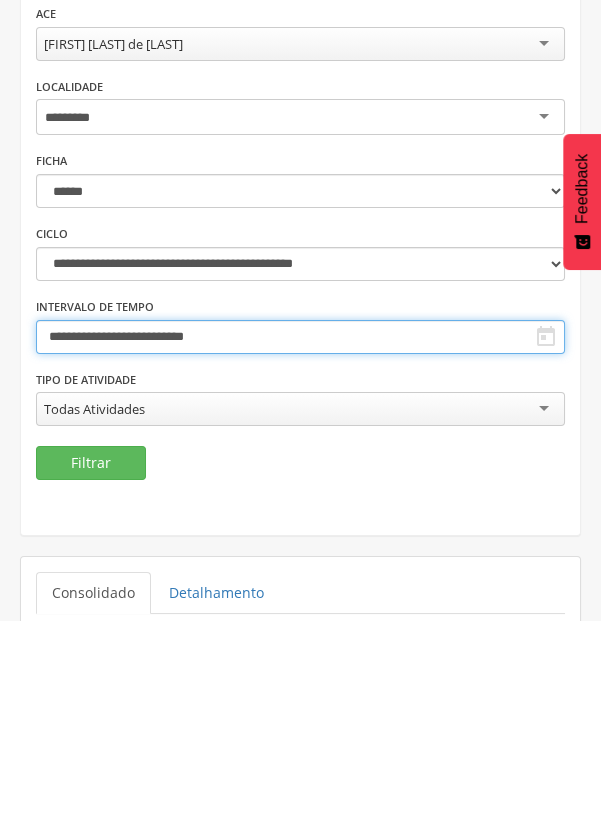 click on "**********" at bounding box center [300, 554] 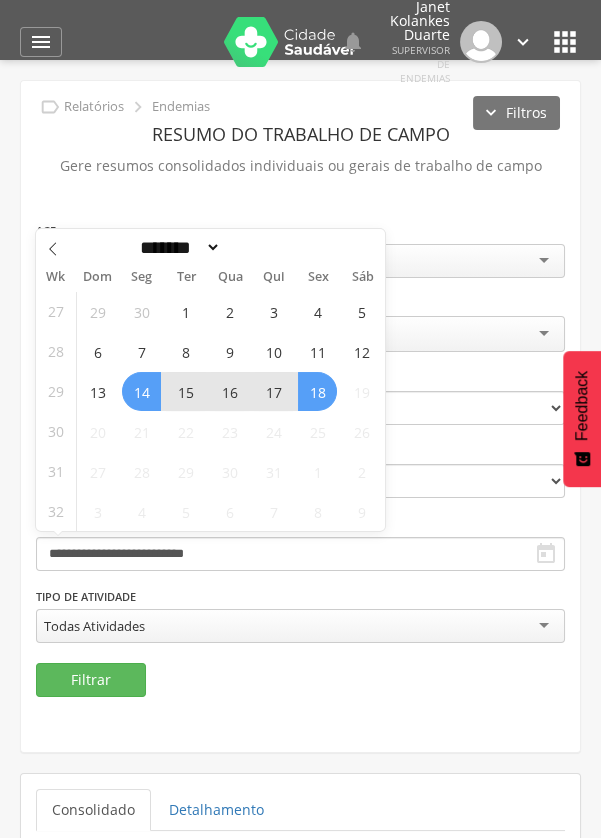 click on "18" at bounding box center (317, 391) 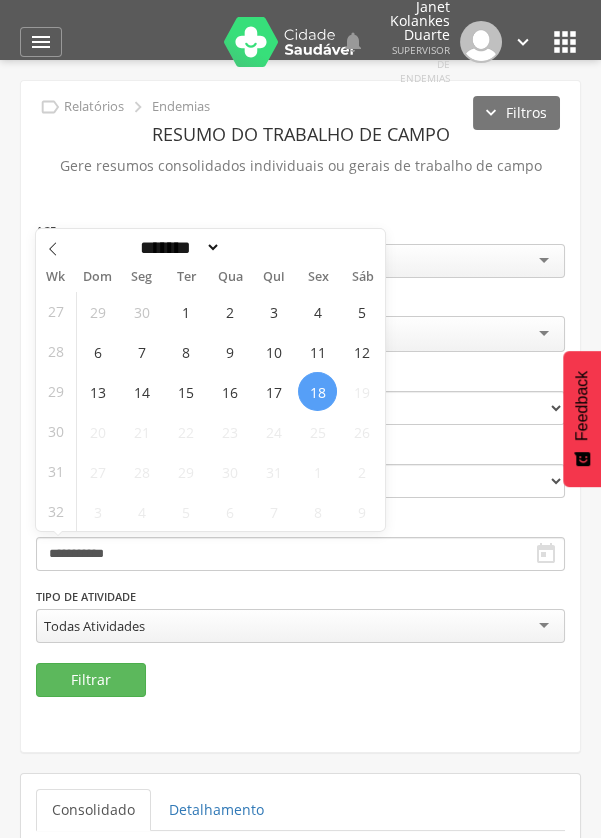click on "18" at bounding box center (317, 391) 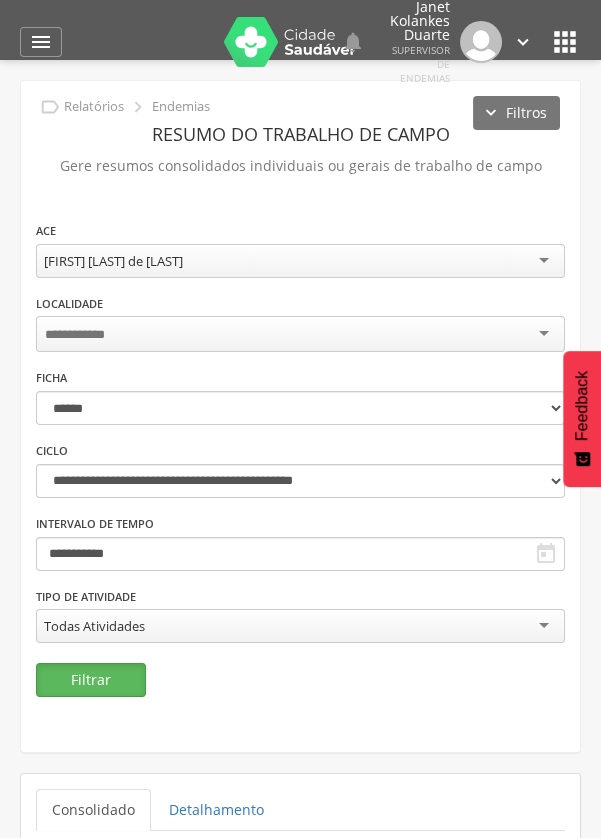 click on "Filtrar" at bounding box center (91, 680) 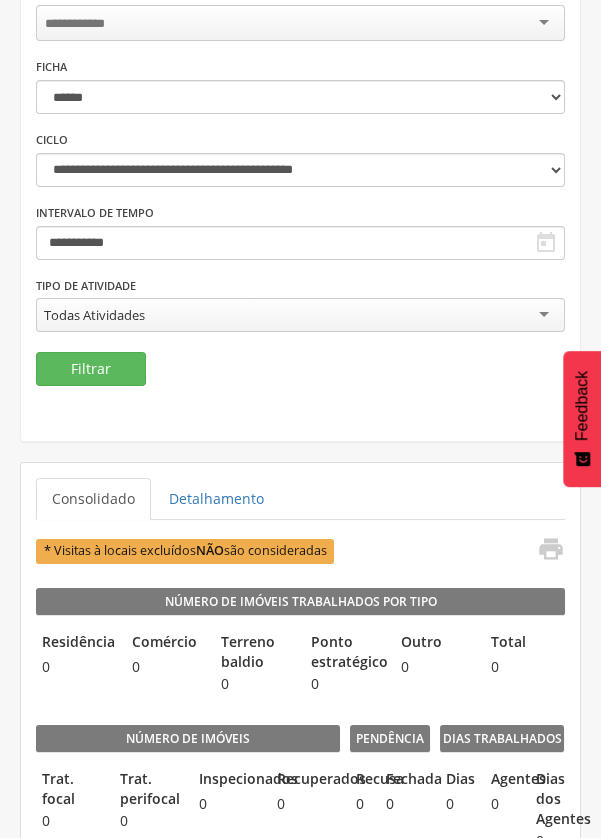 scroll, scrollTop: 0, scrollLeft: 0, axis: both 